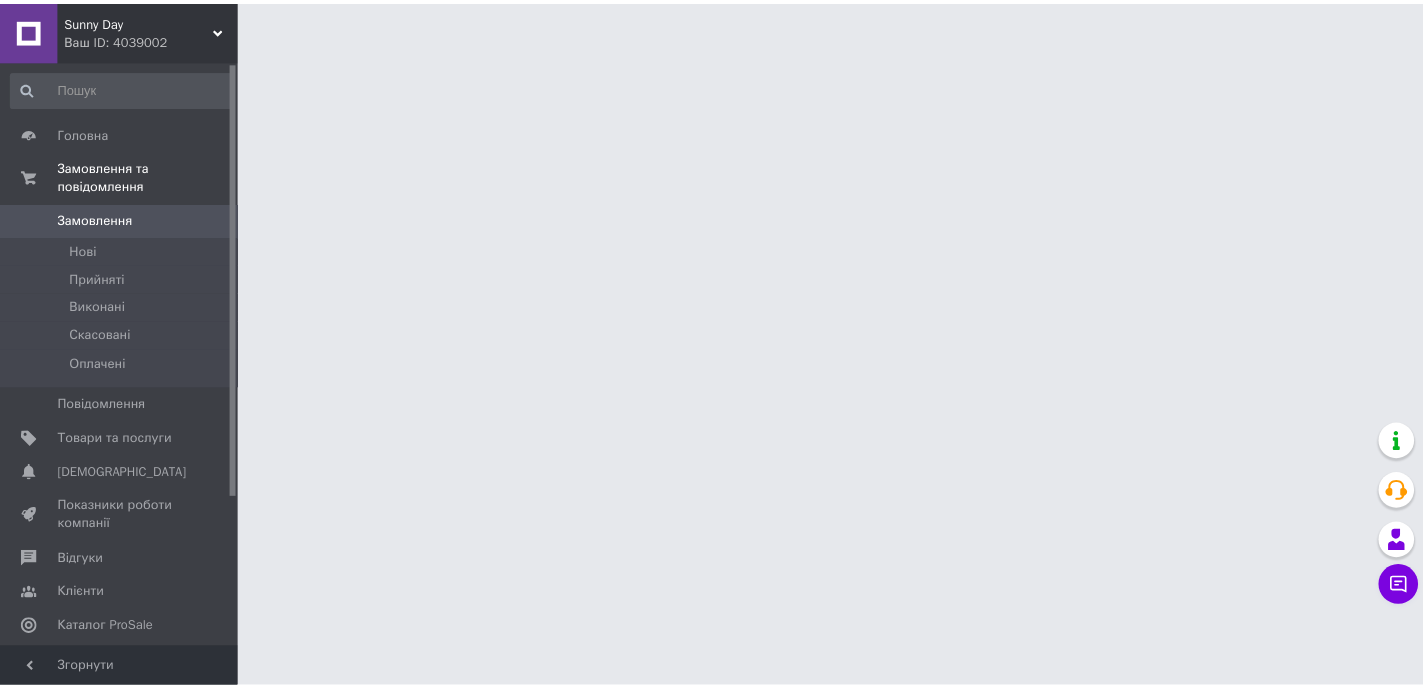scroll, scrollTop: 0, scrollLeft: 0, axis: both 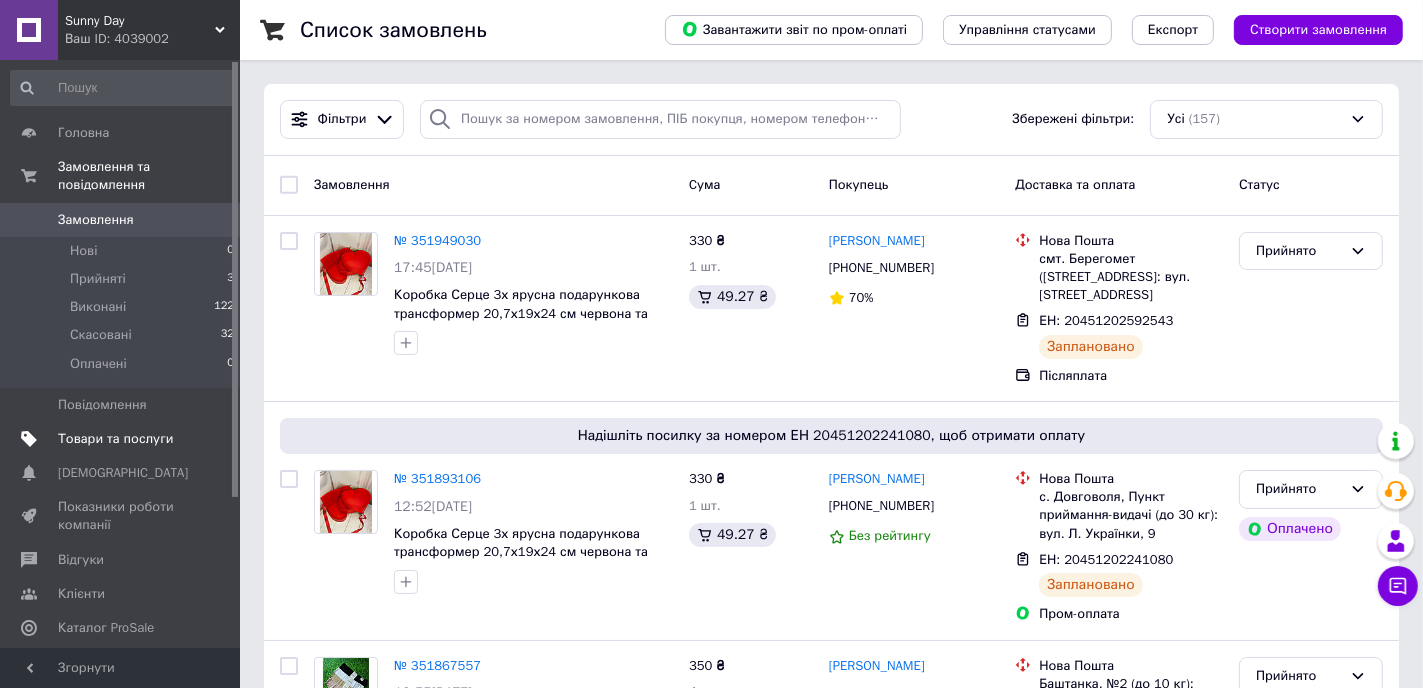 click on "Товари та послуги" at bounding box center [115, 439] 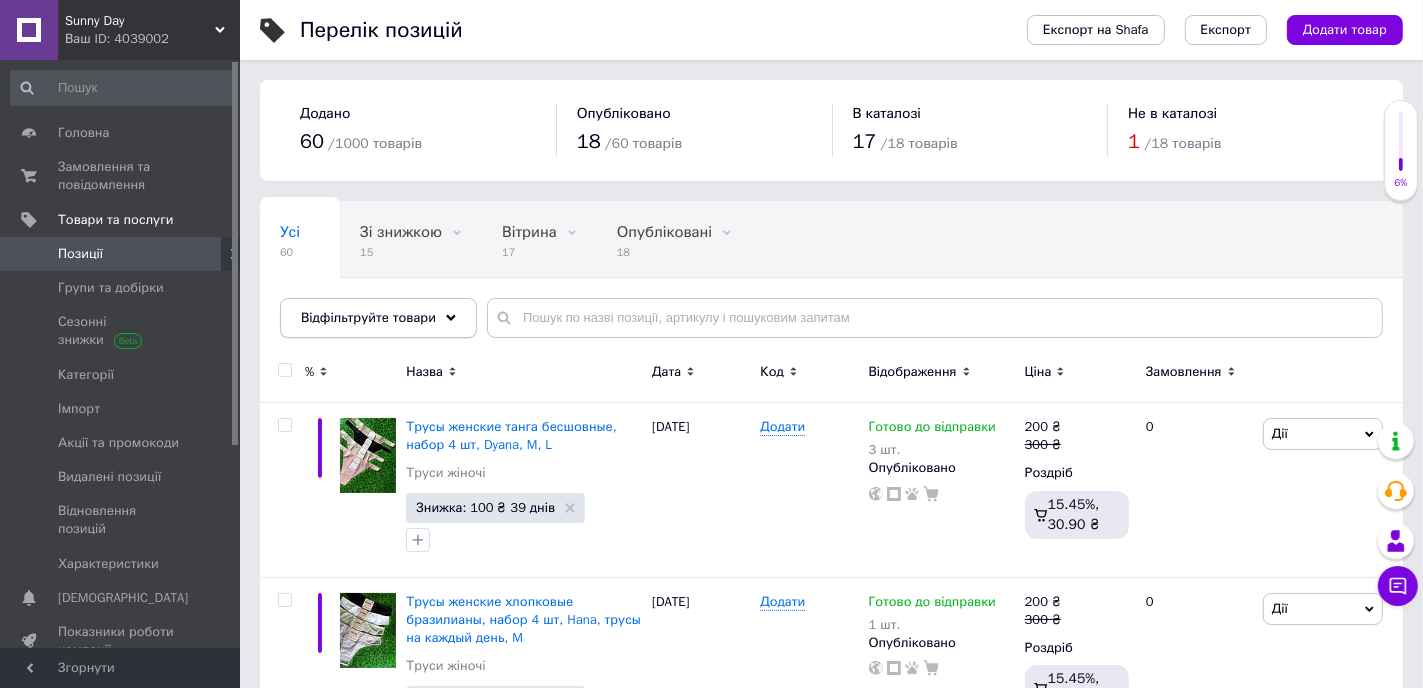 click 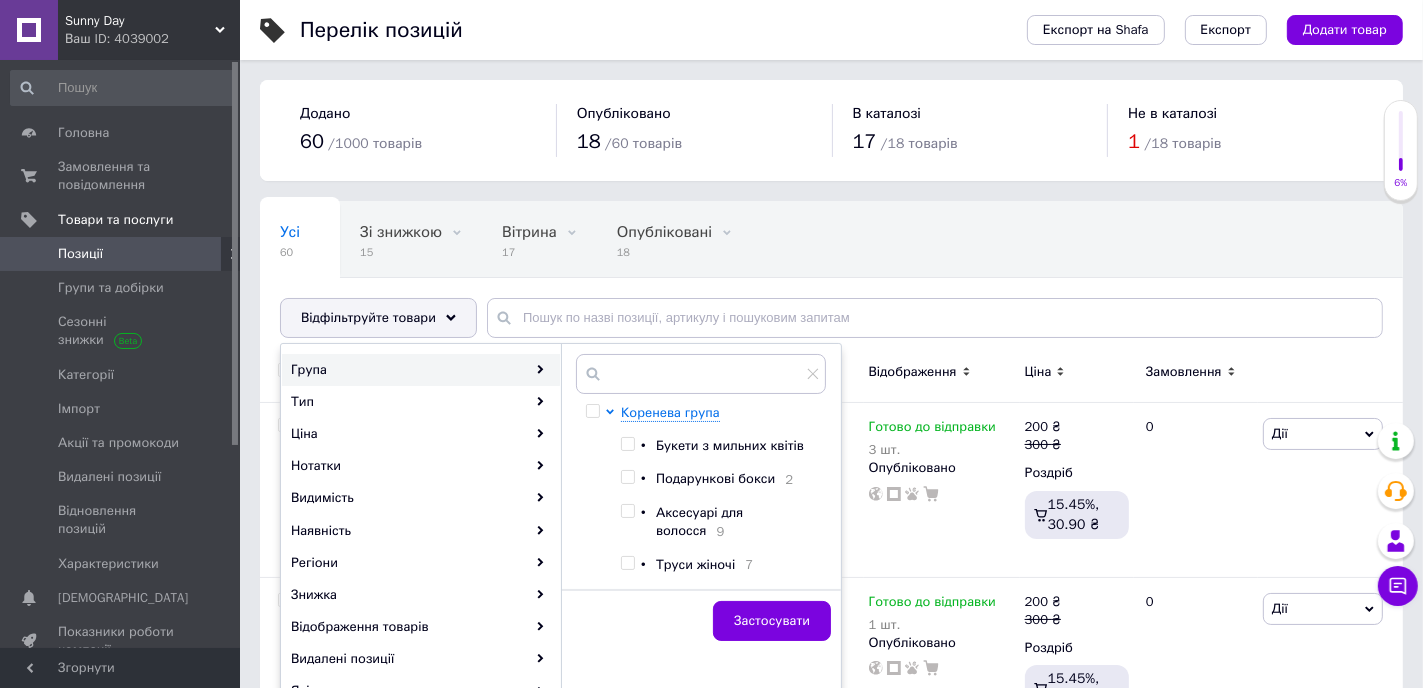 click on "Група" at bounding box center [421, 370] 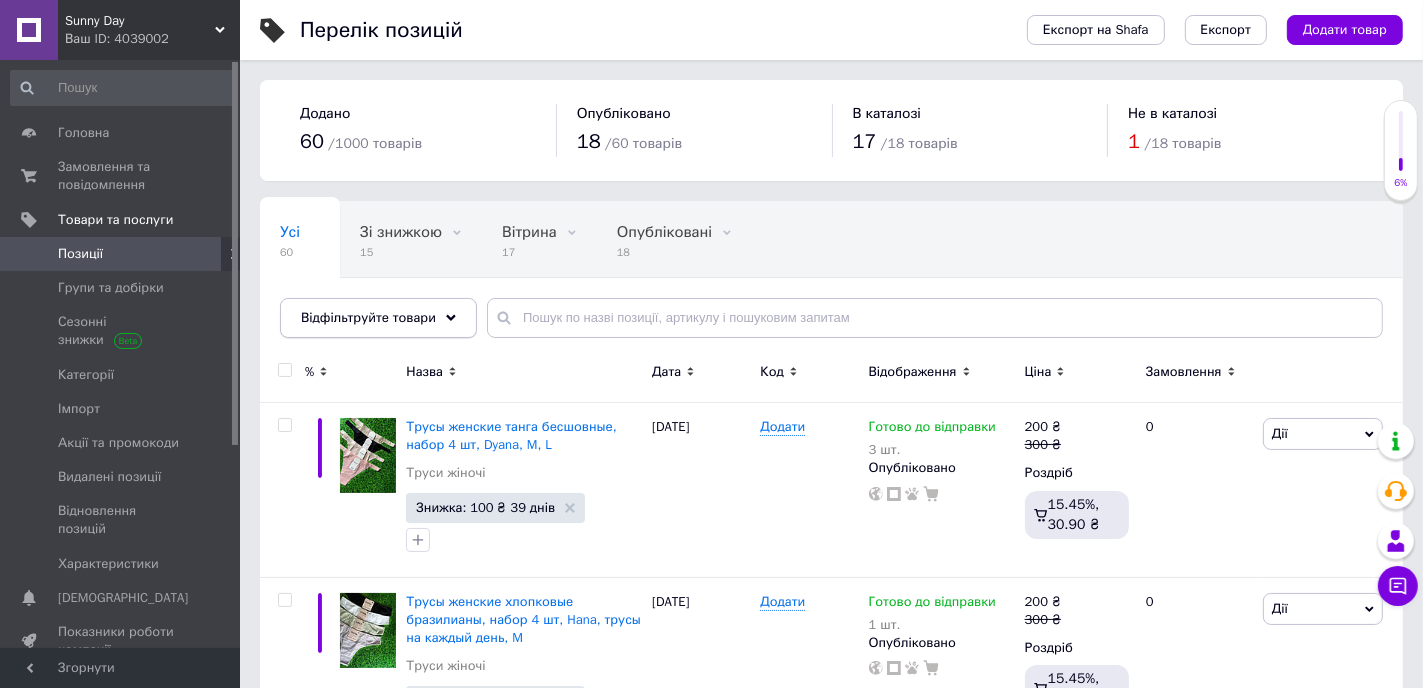 click on "Відфільтруйте товари" at bounding box center [378, 318] 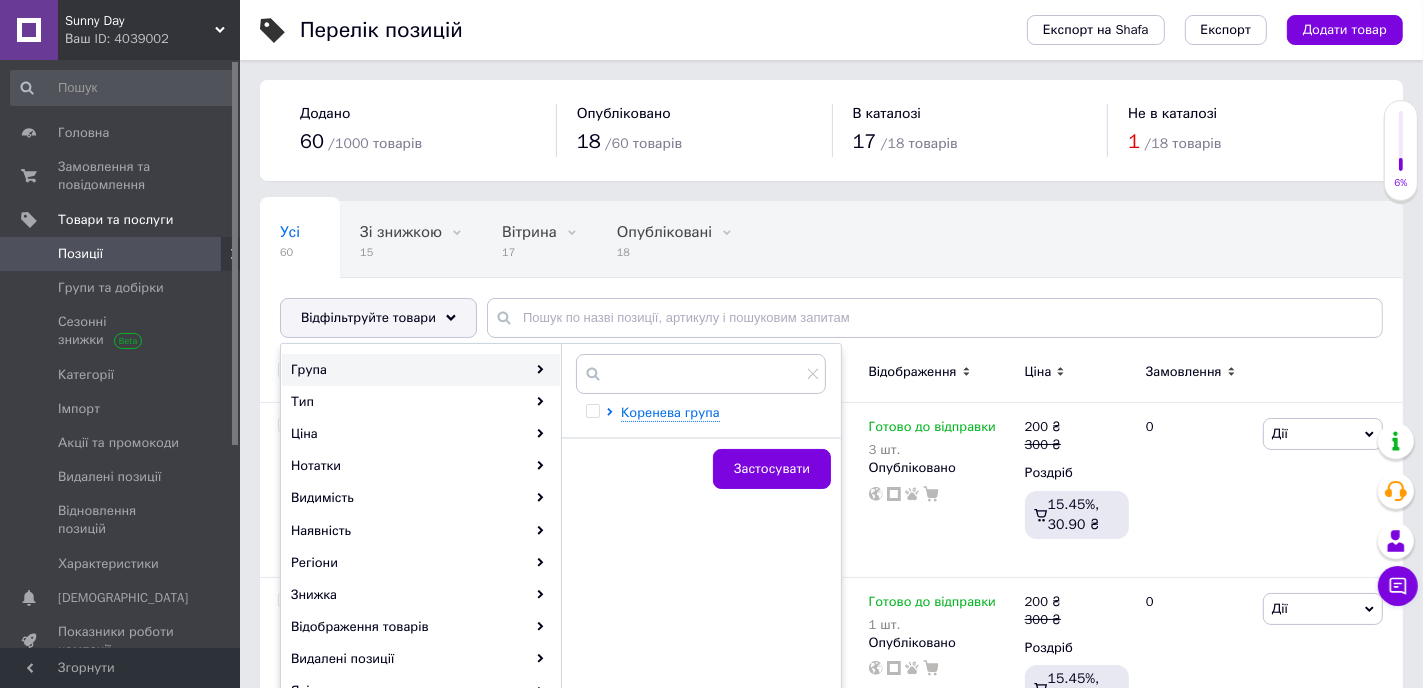 click at bounding box center [596, 413] 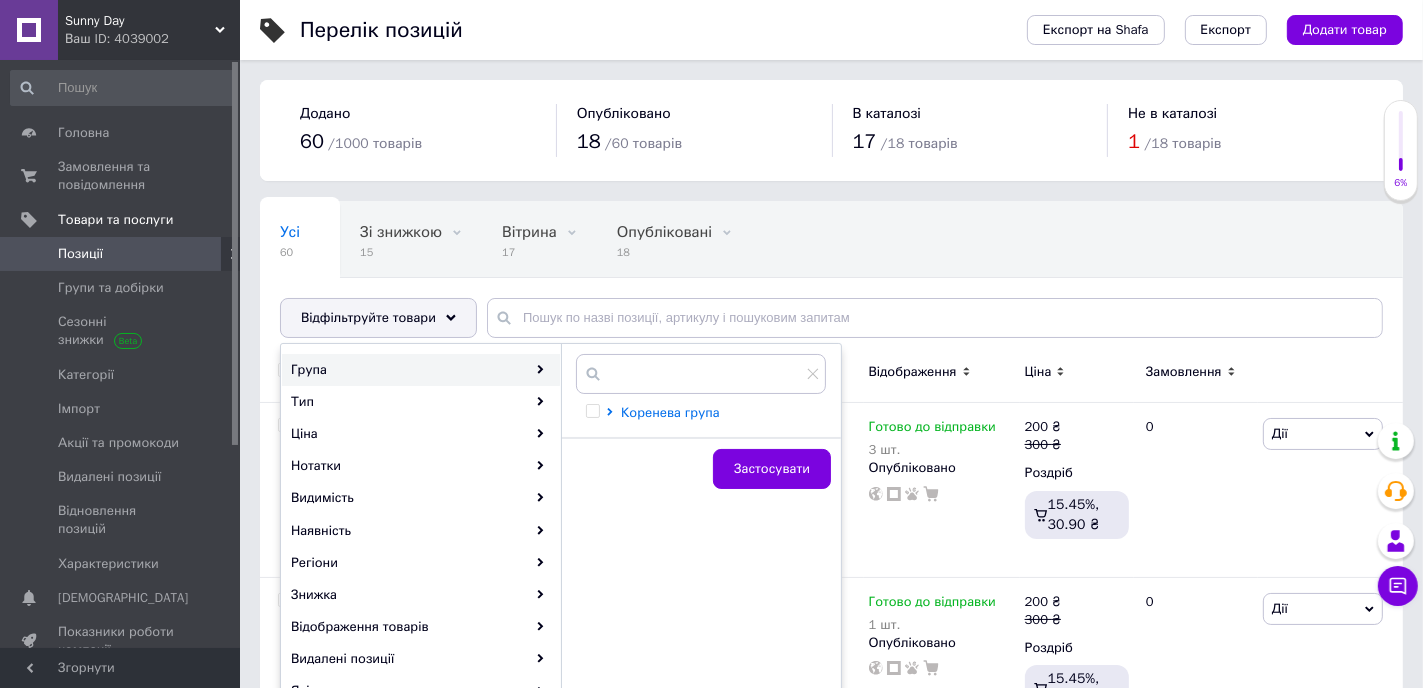 click 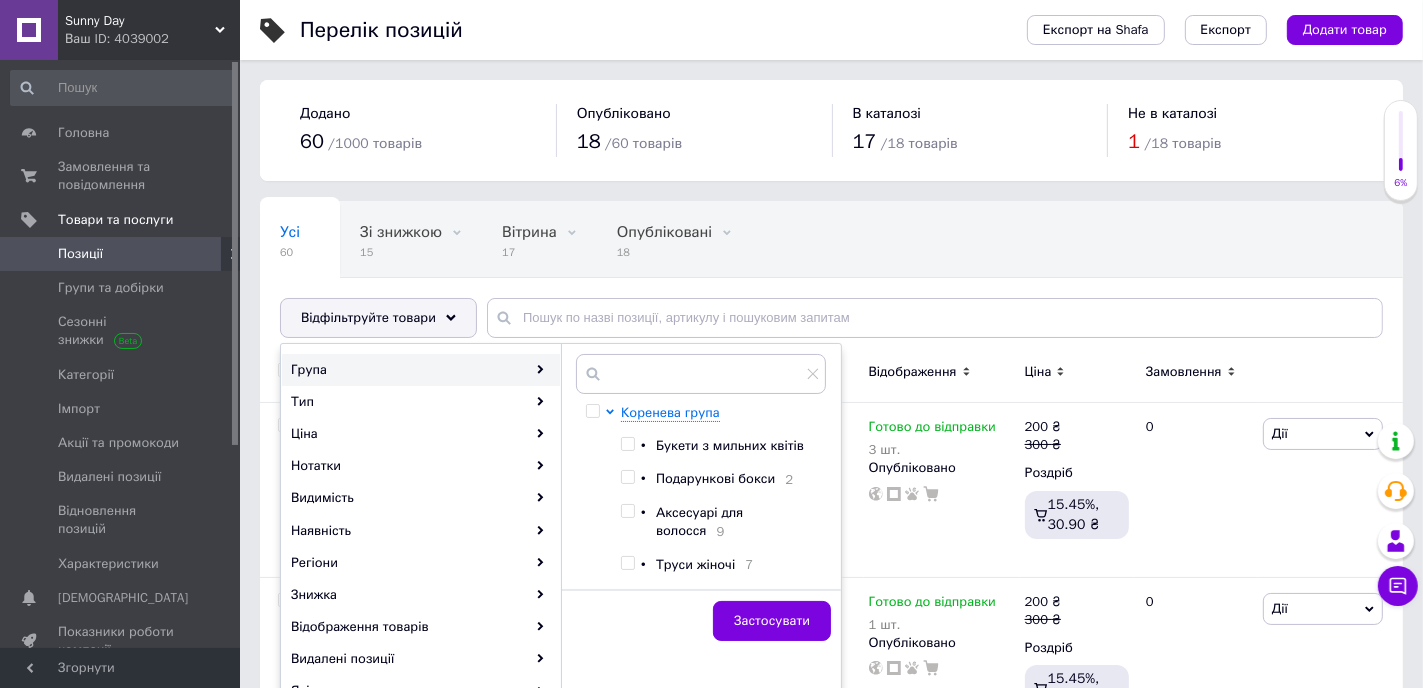 click at bounding box center [627, 444] 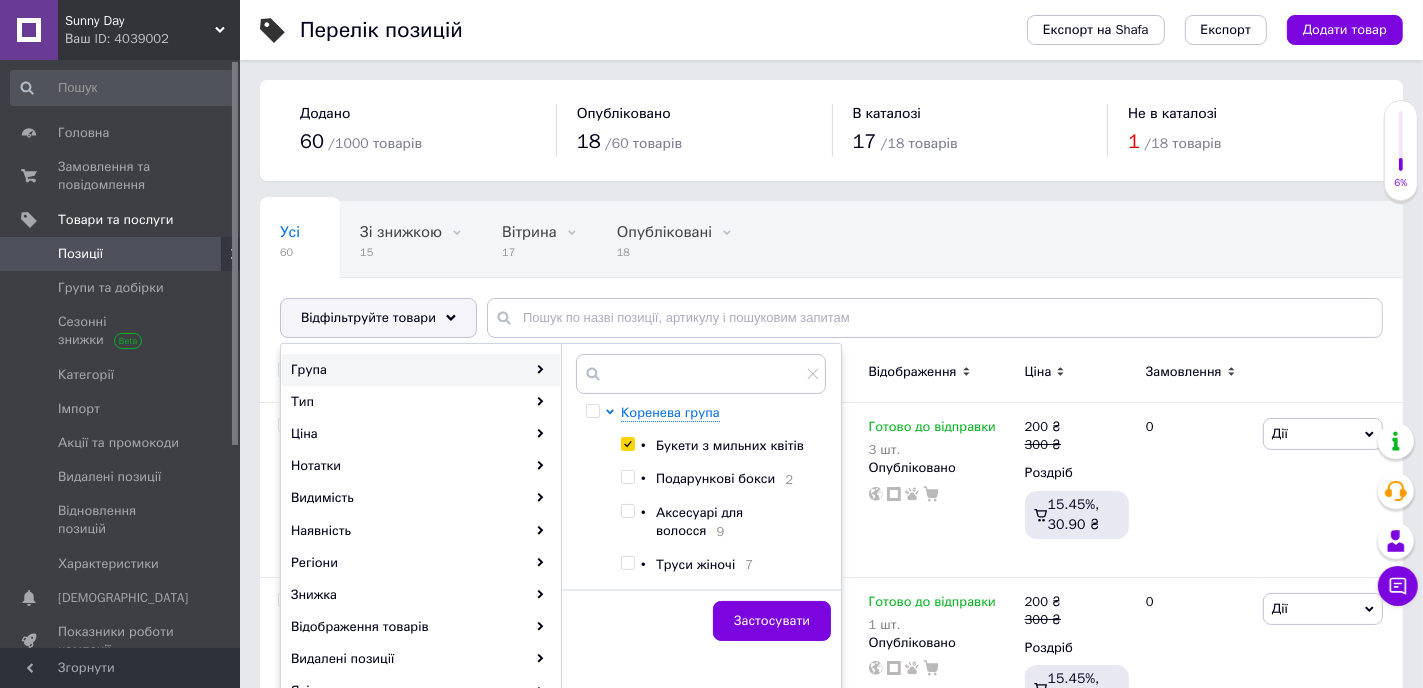 checkbox on "true" 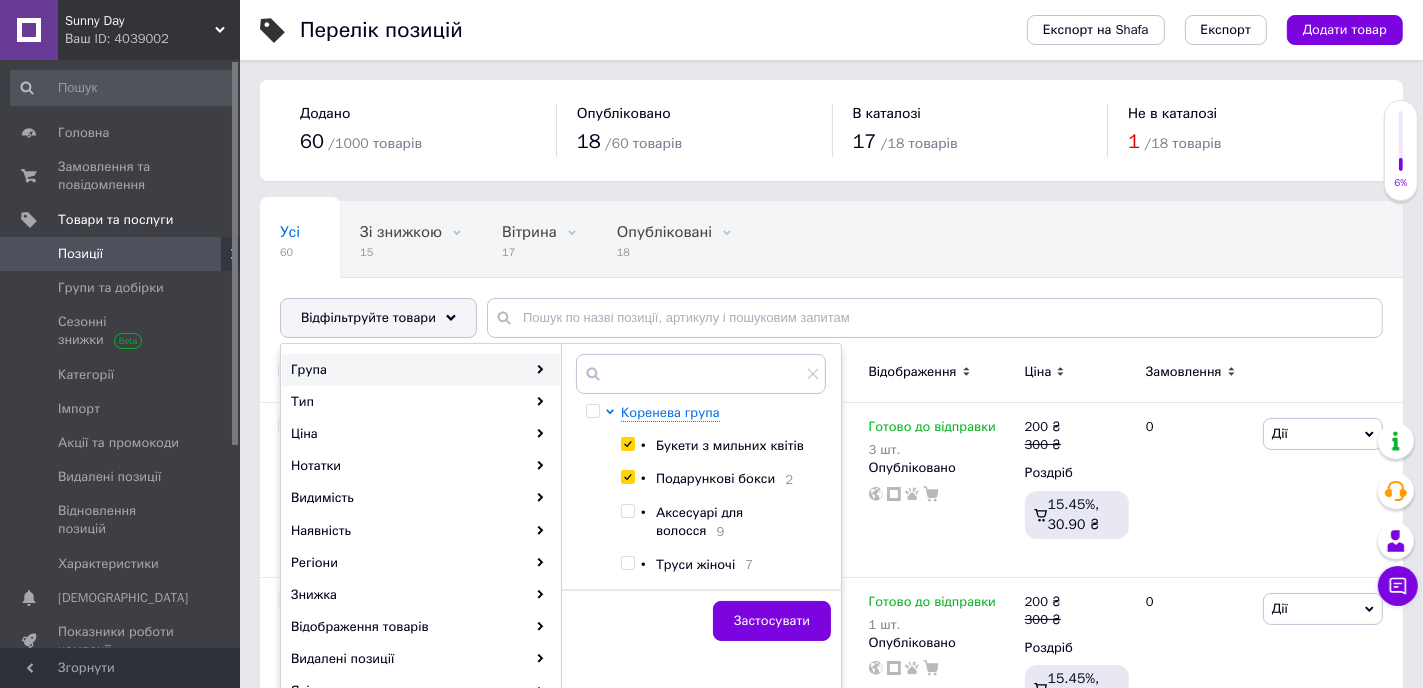 checkbox on "true" 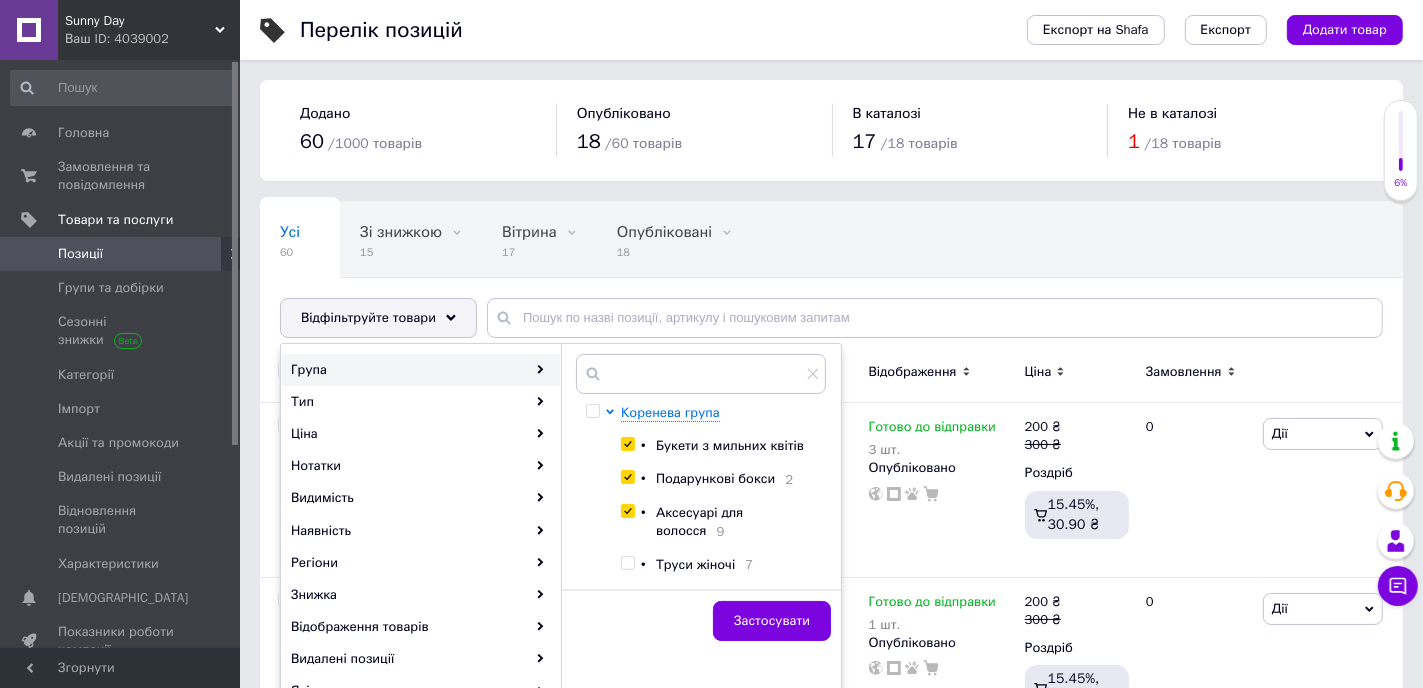 checkbox on "true" 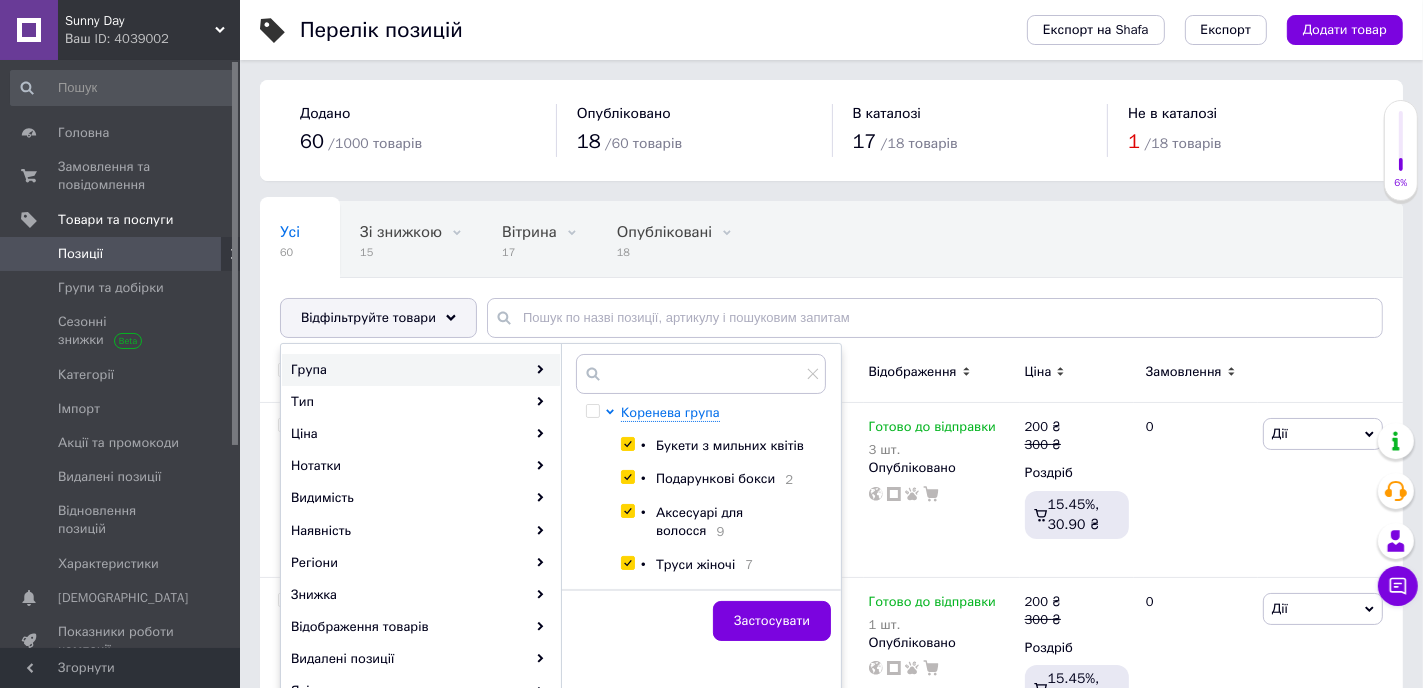 checkbox on "true" 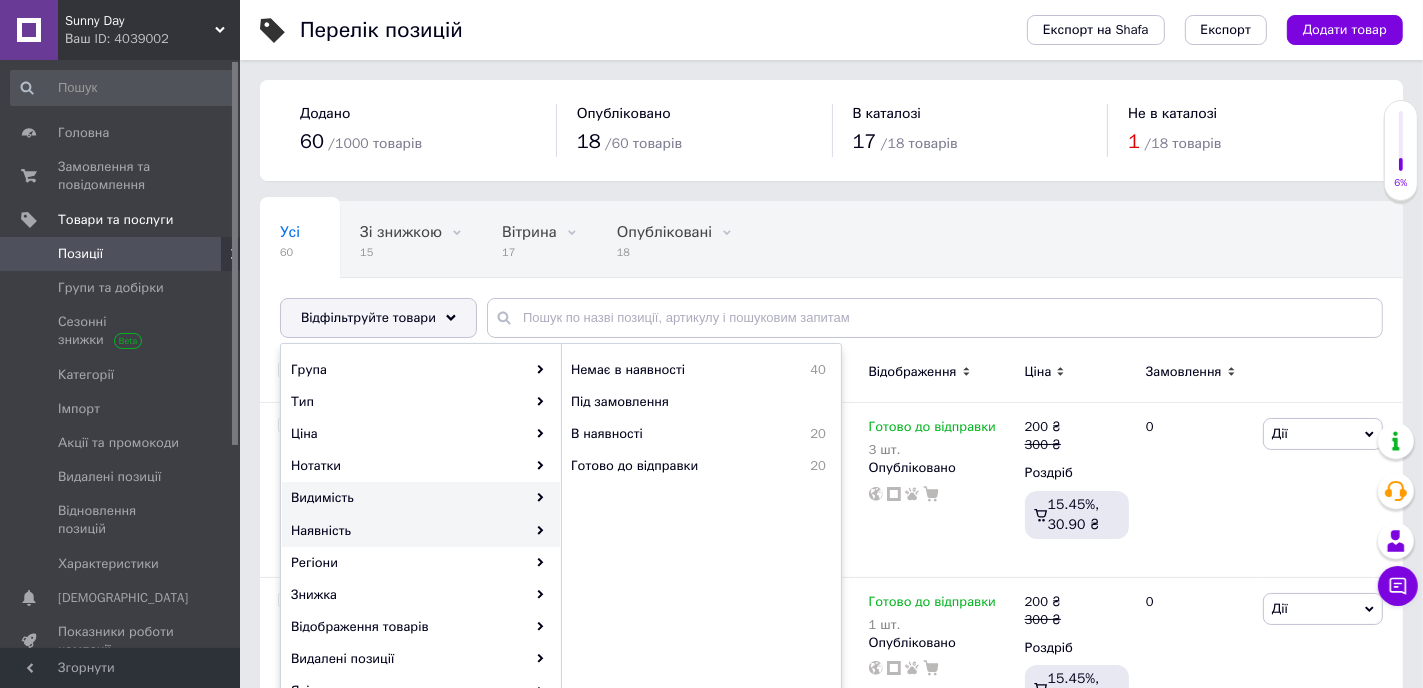 click on "Видимість" at bounding box center [421, 498] 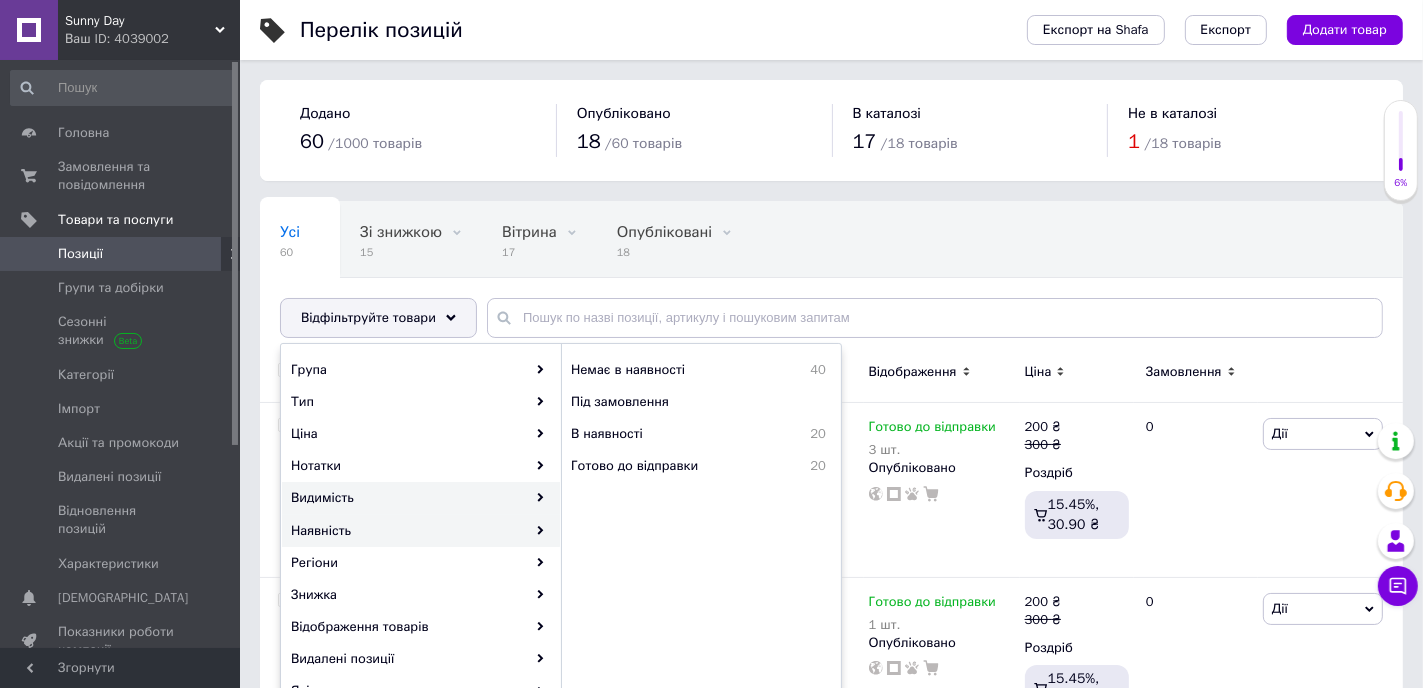click 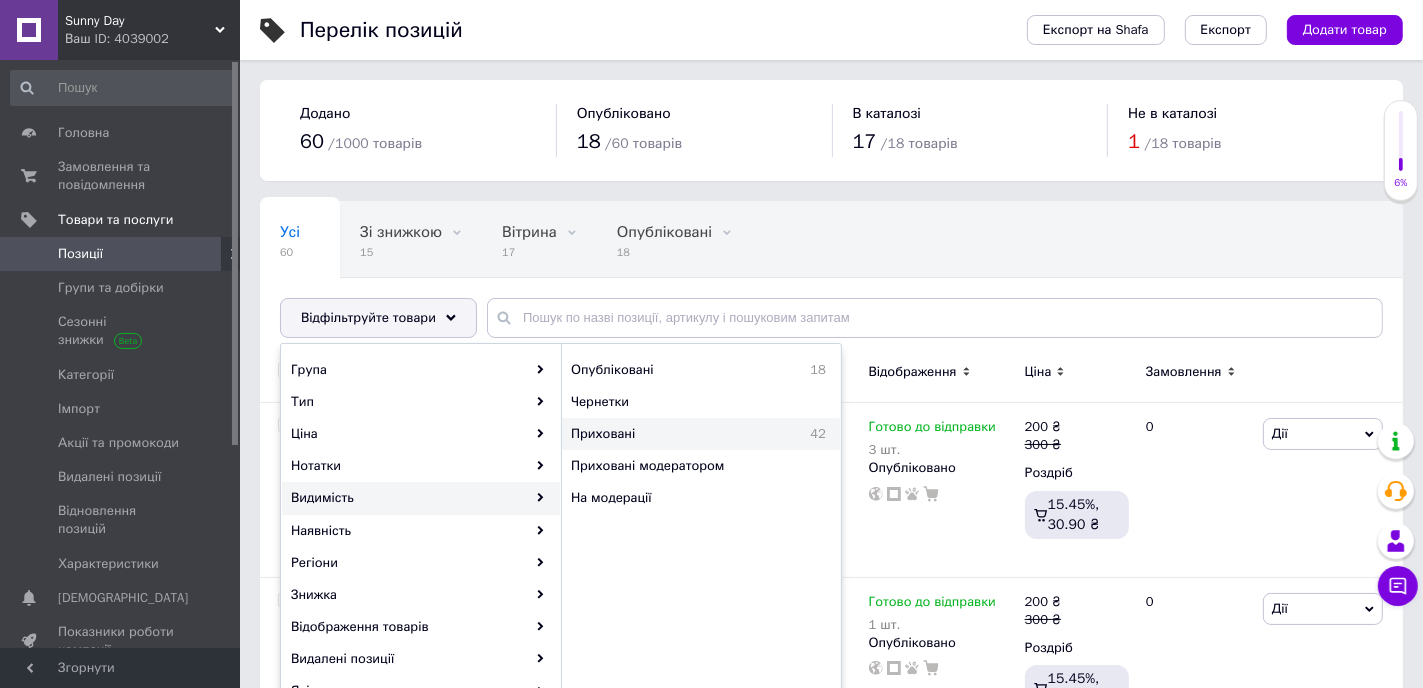 click on "Приховані" at bounding box center [662, 434] 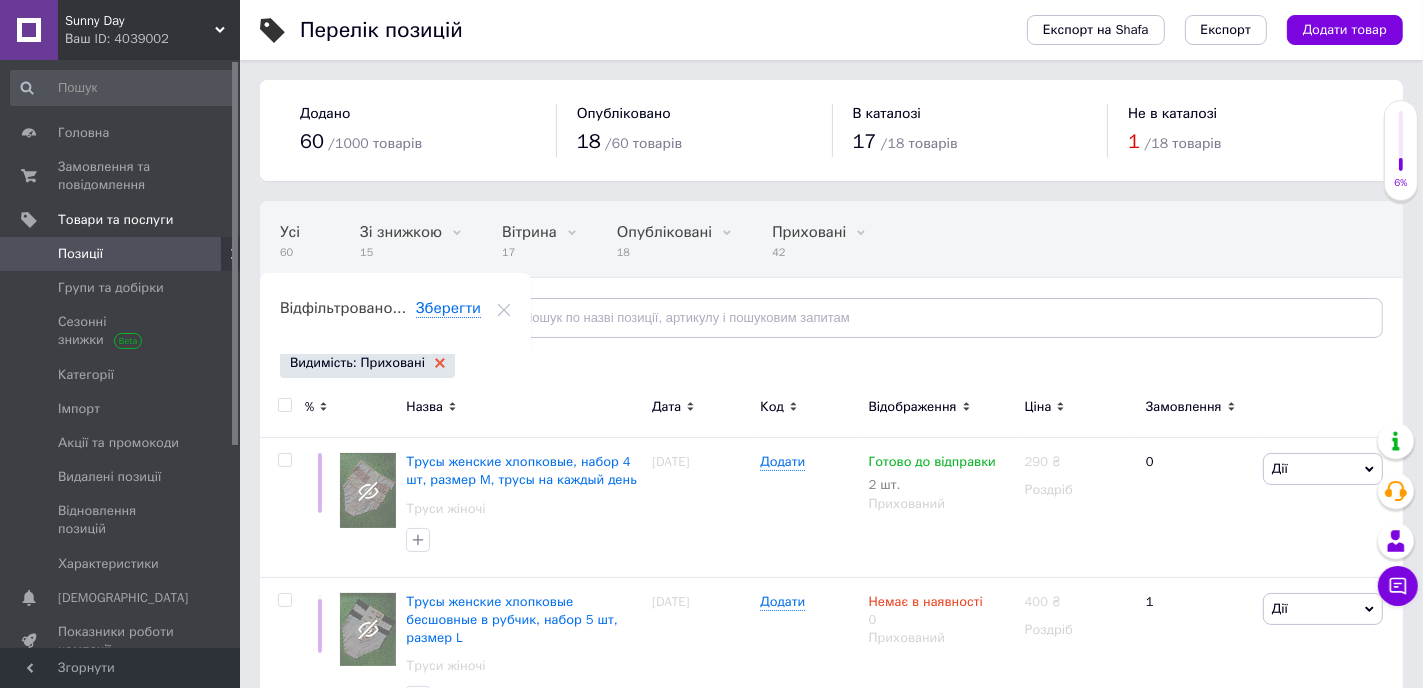 click 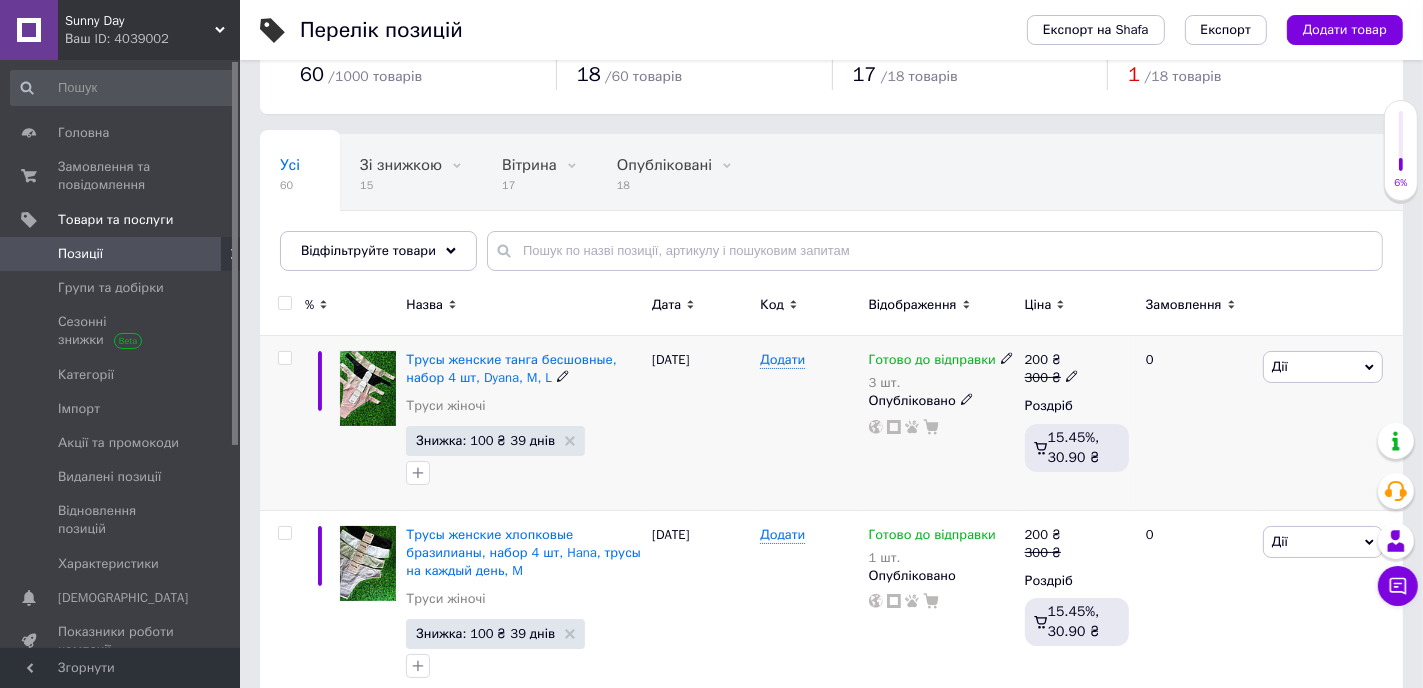 scroll, scrollTop: 100, scrollLeft: 0, axis: vertical 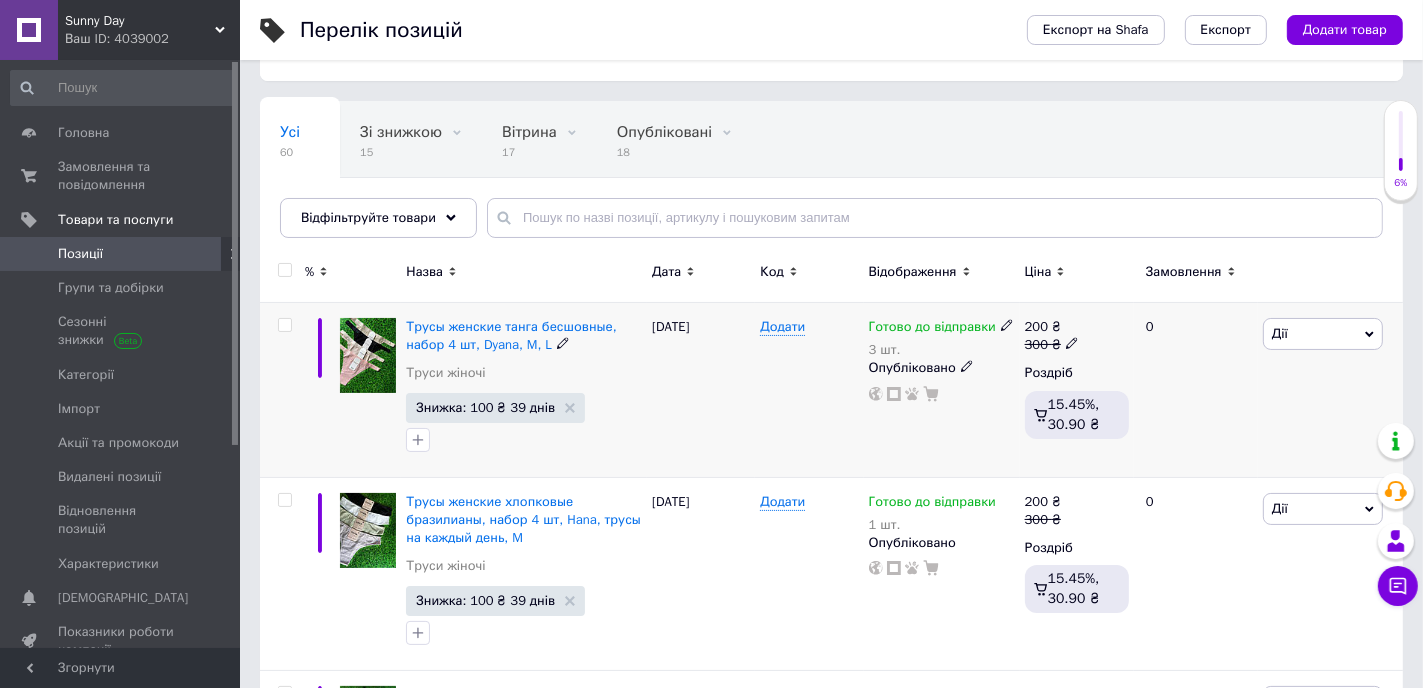 drag, startPoint x: 287, startPoint y: 324, endPoint x: 282, endPoint y: 348, distance: 24.5153 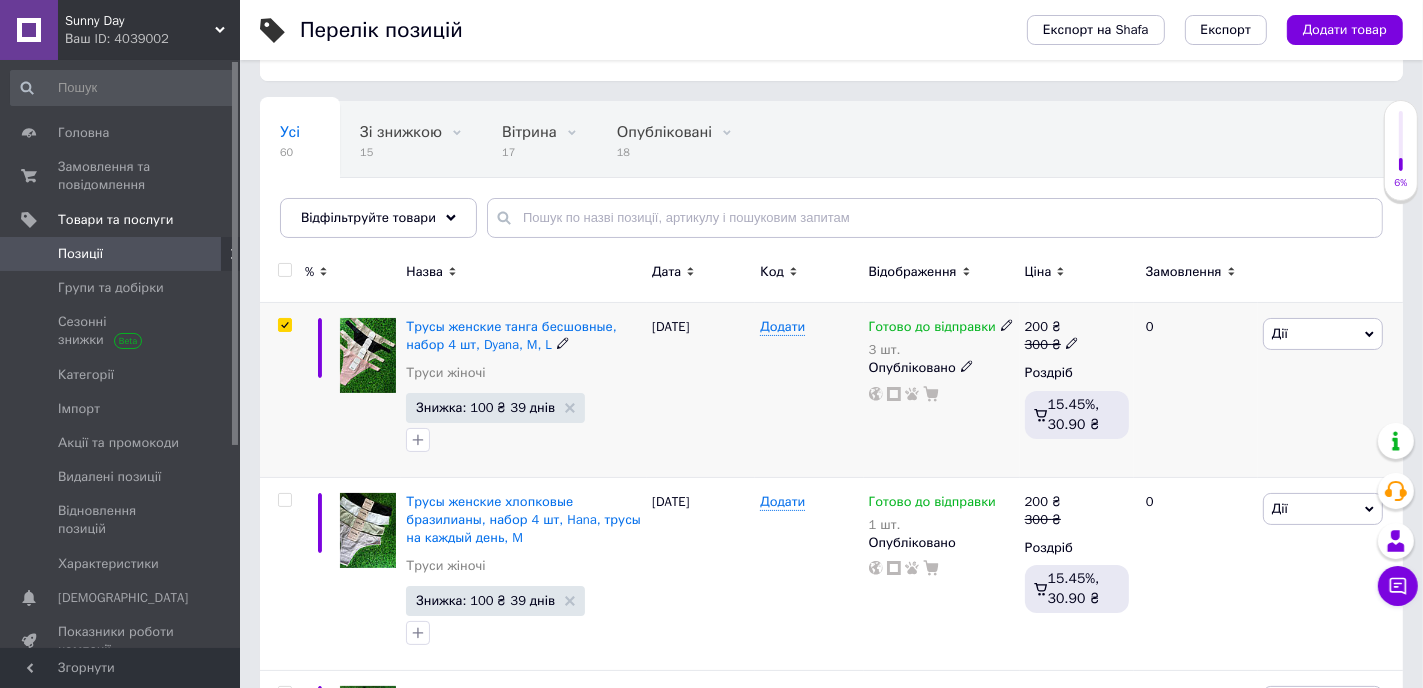 checkbox on "true" 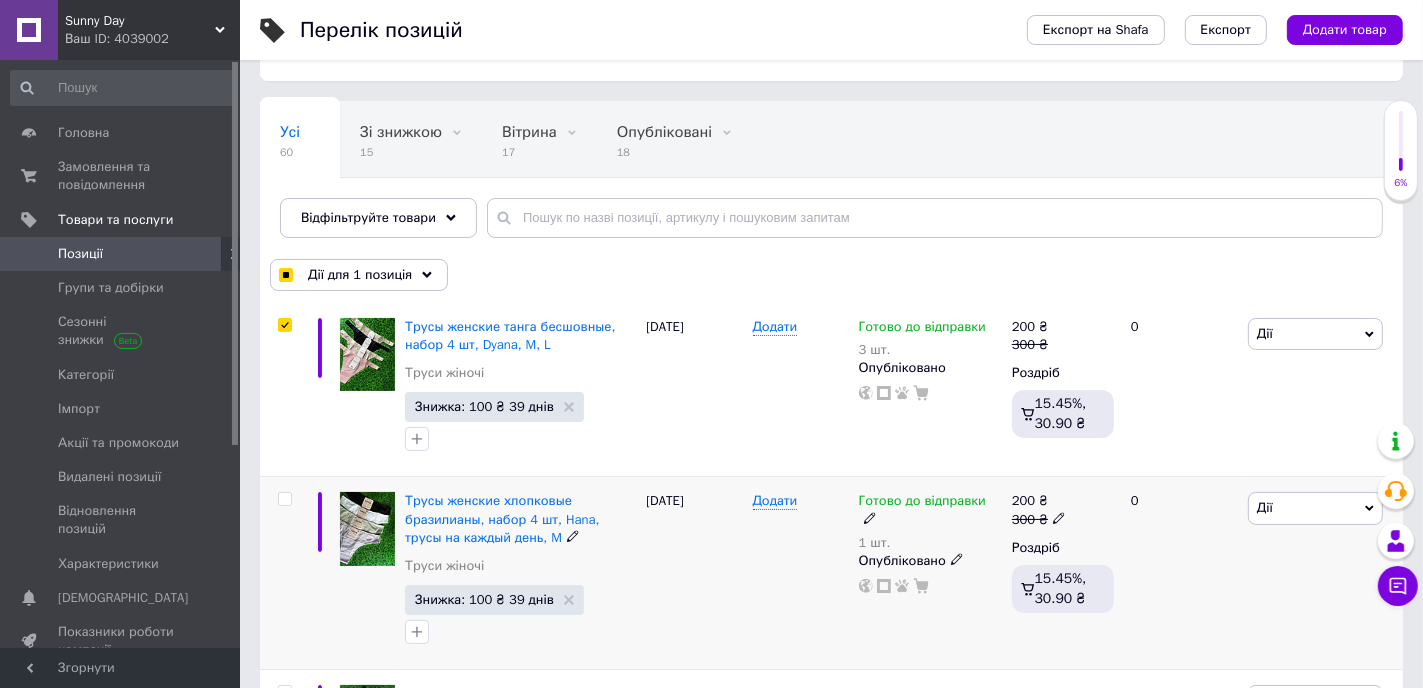 click at bounding box center (284, 499) 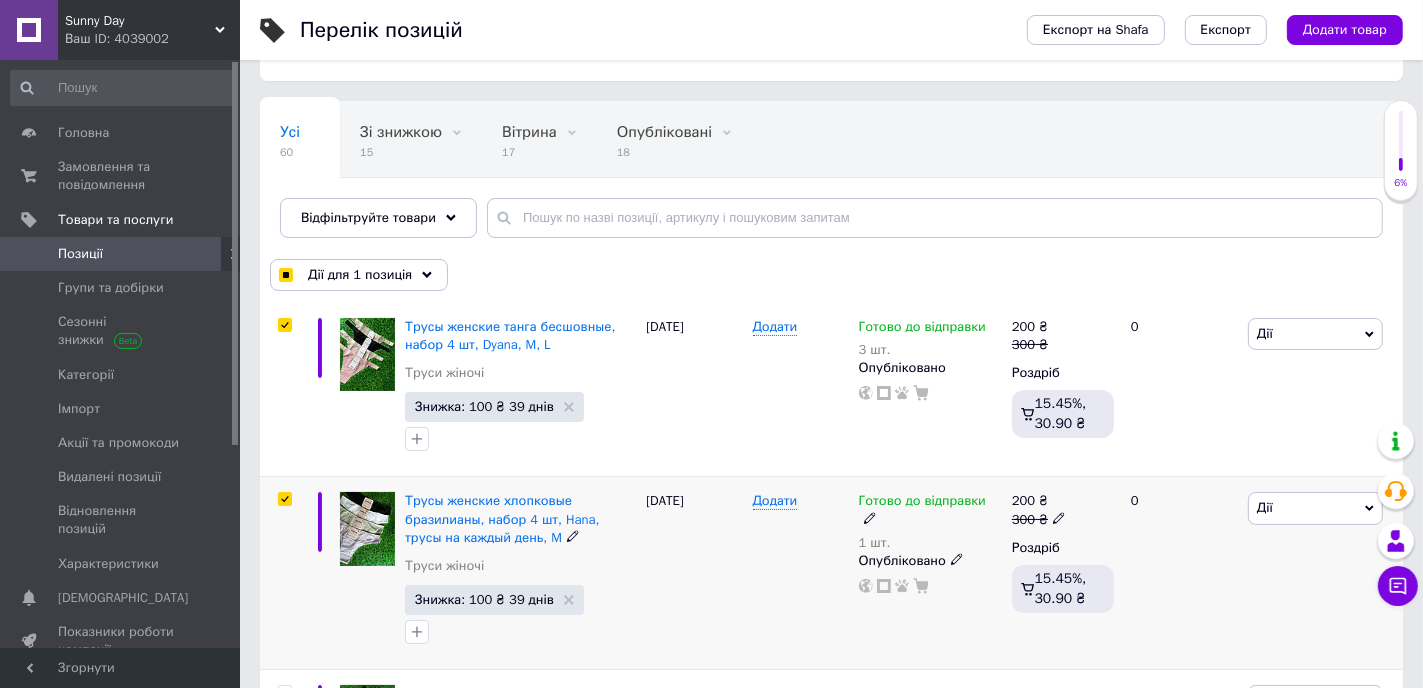checkbox on "true" 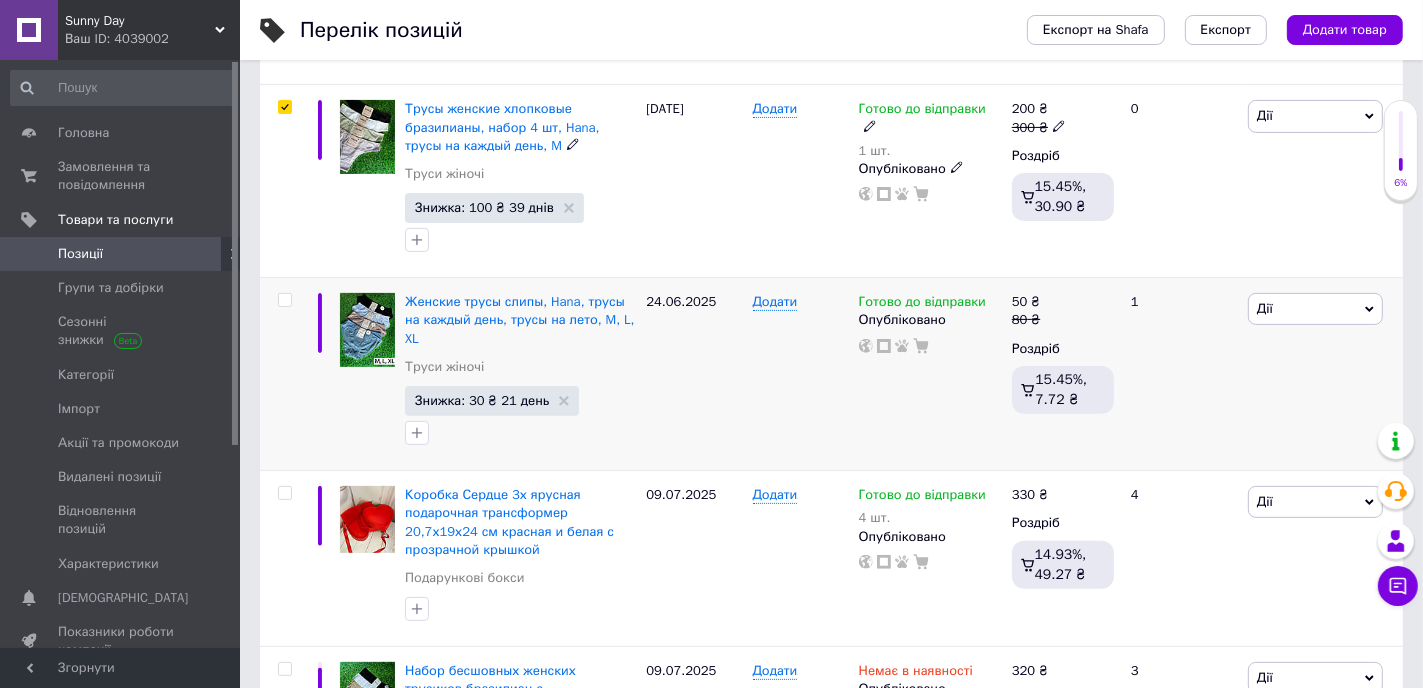 scroll, scrollTop: 500, scrollLeft: 0, axis: vertical 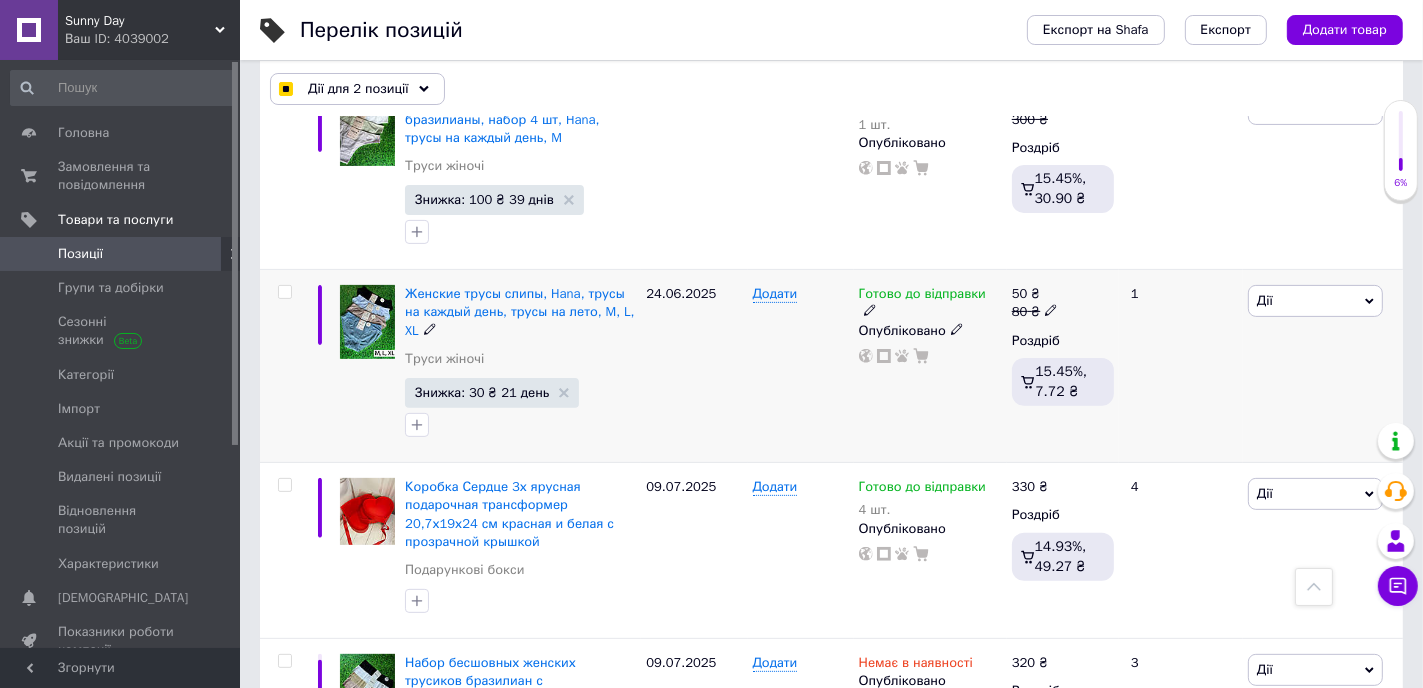 click at bounding box center [284, 292] 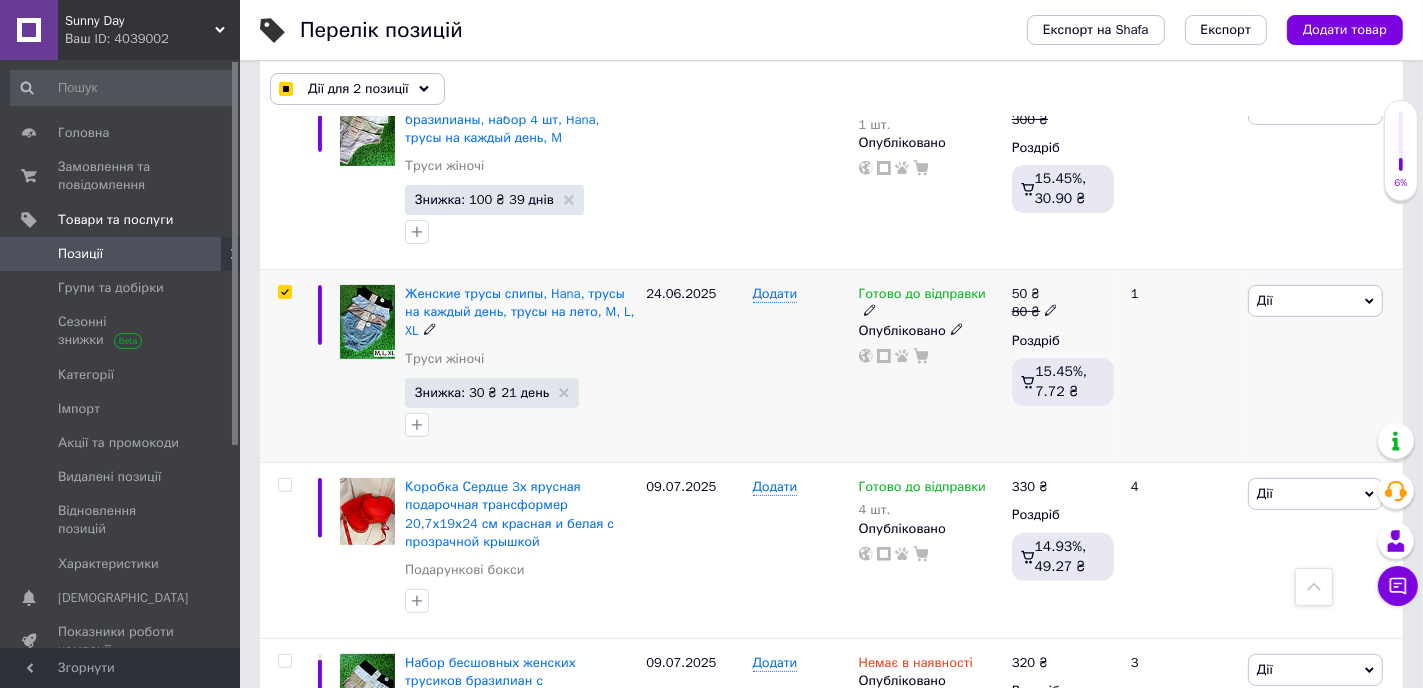 checkbox on "true" 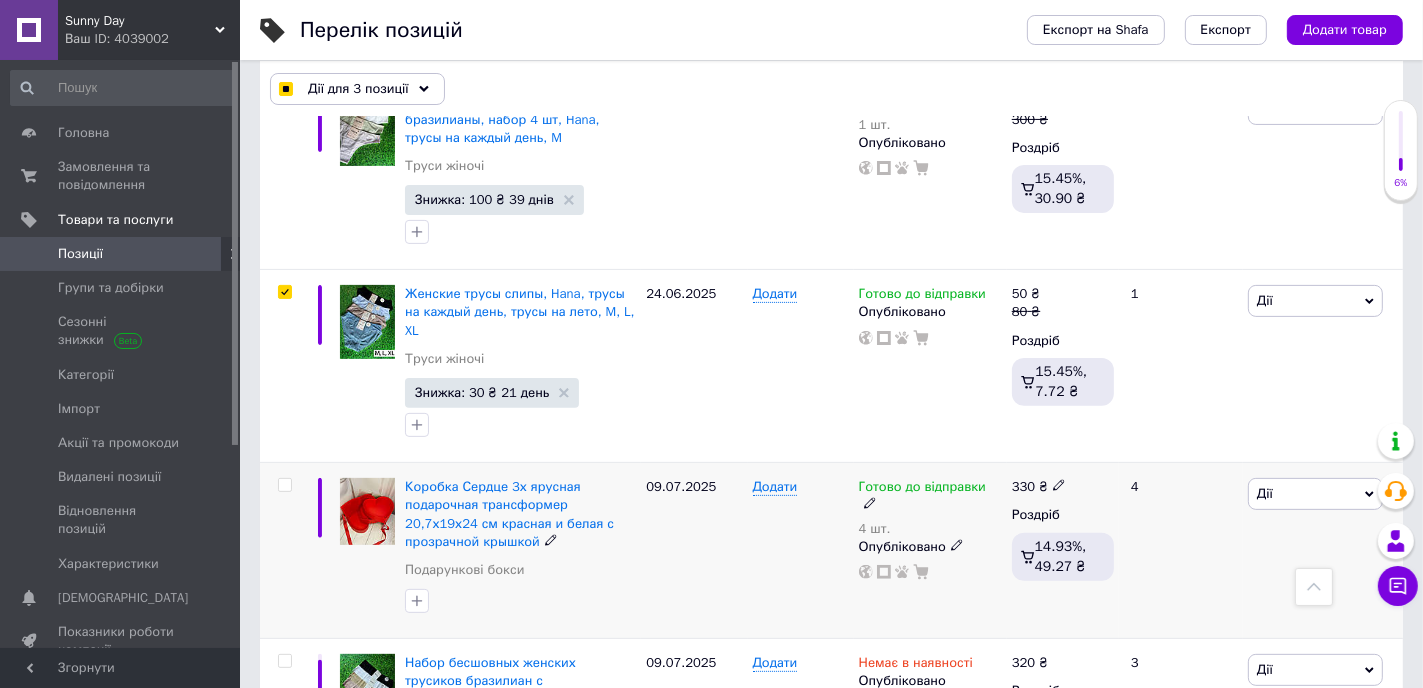 click at bounding box center (284, 485) 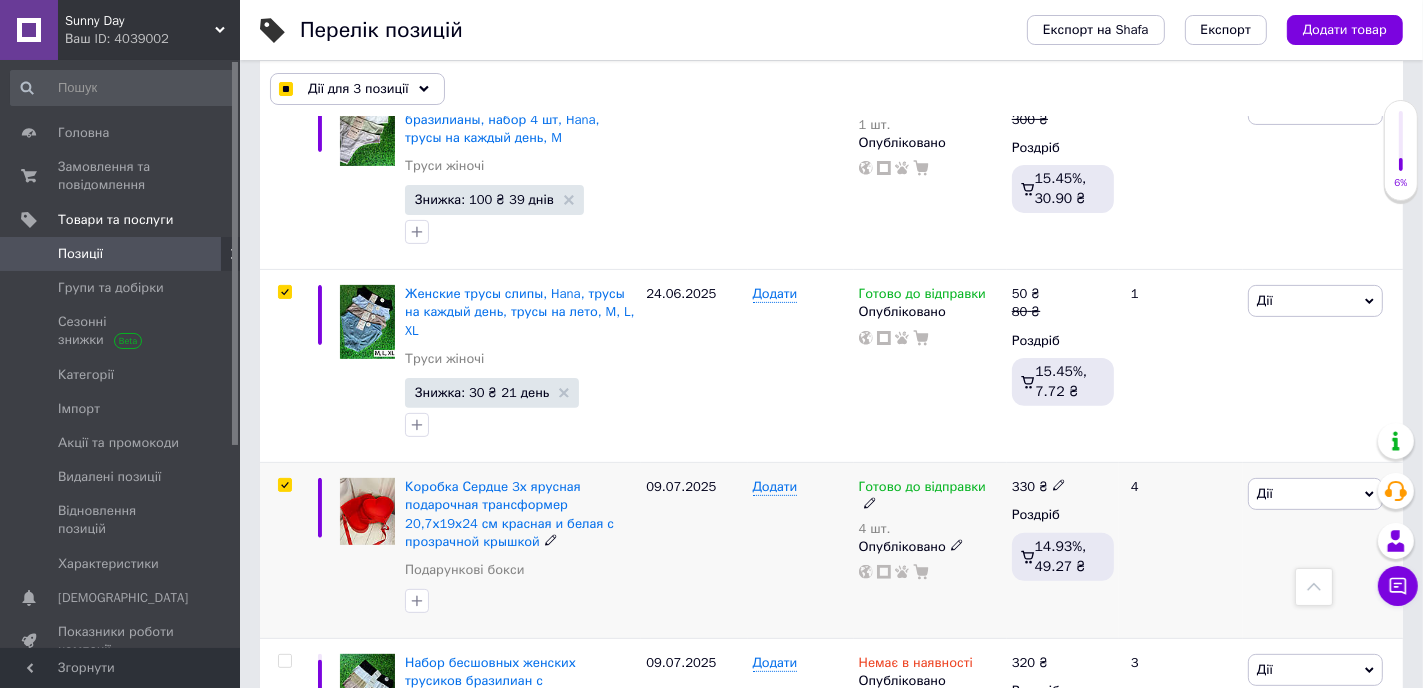 checkbox on "true" 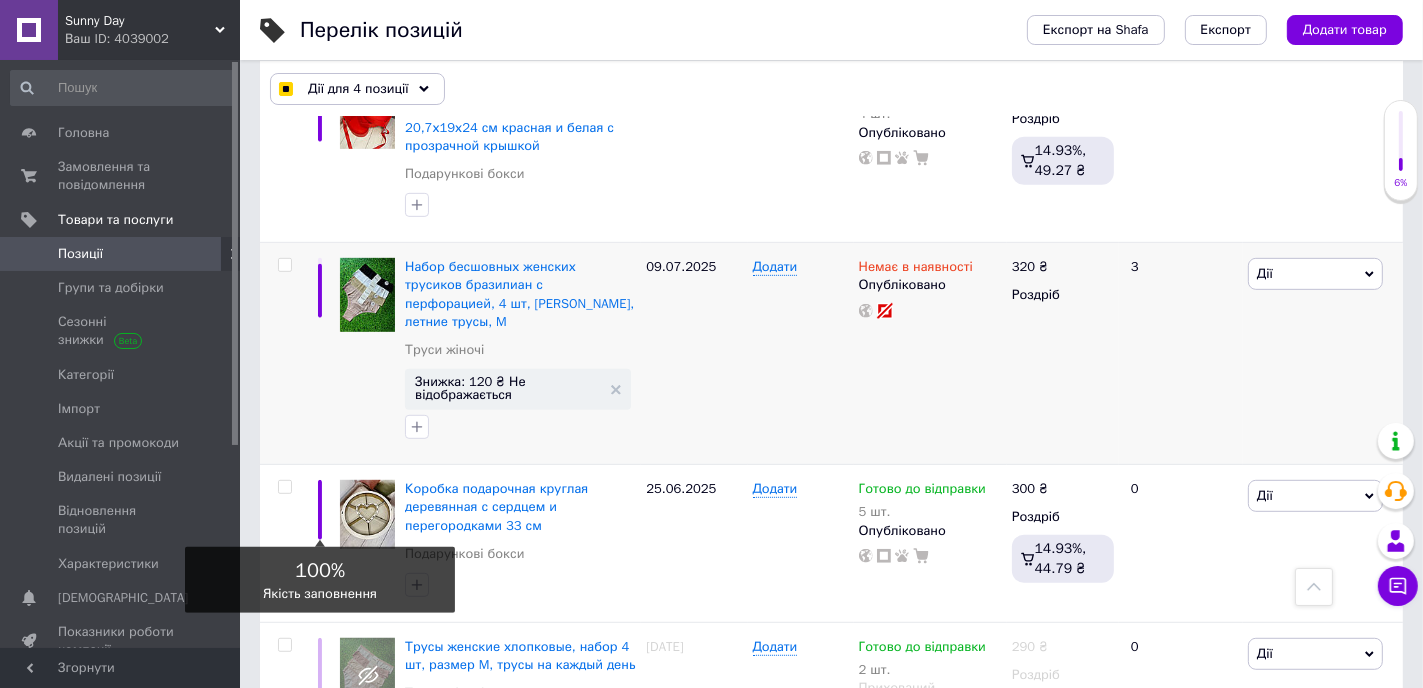 scroll, scrollTop: 900, scrollLeft: 0, axis: vertical 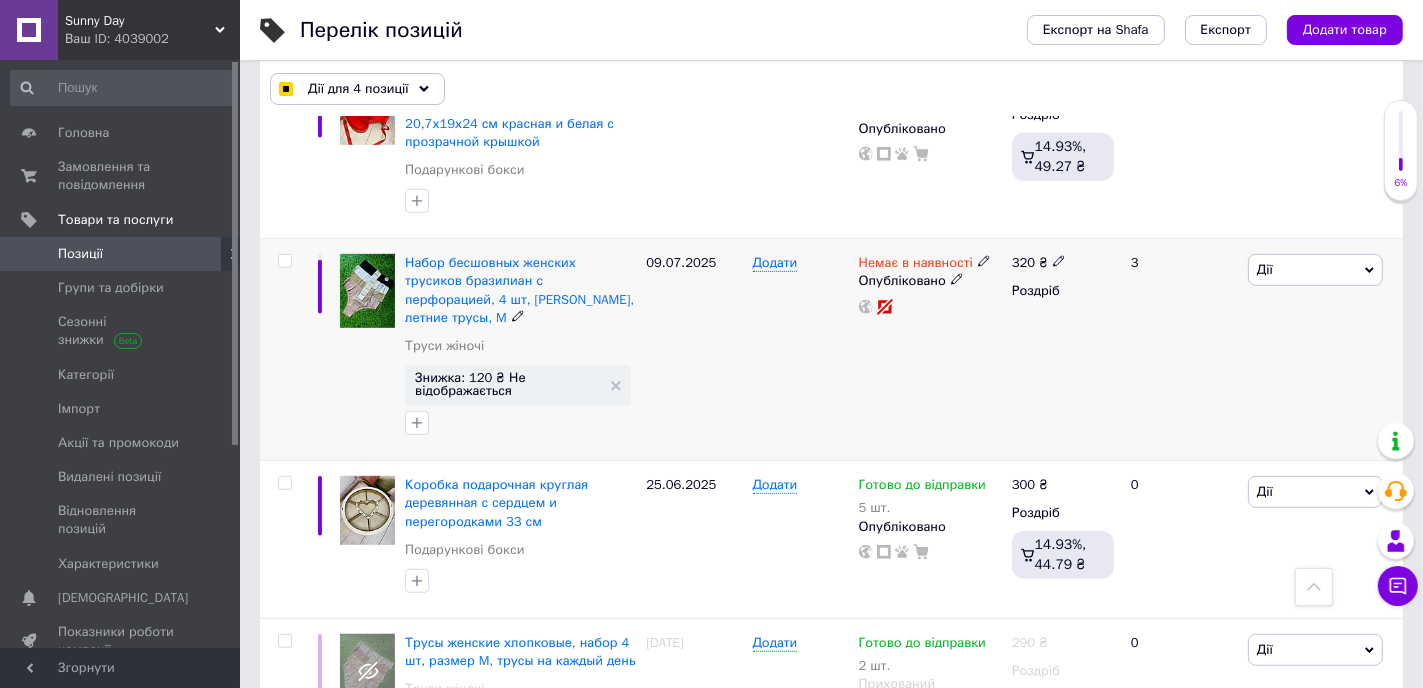 click at bounding box center (284, 261) 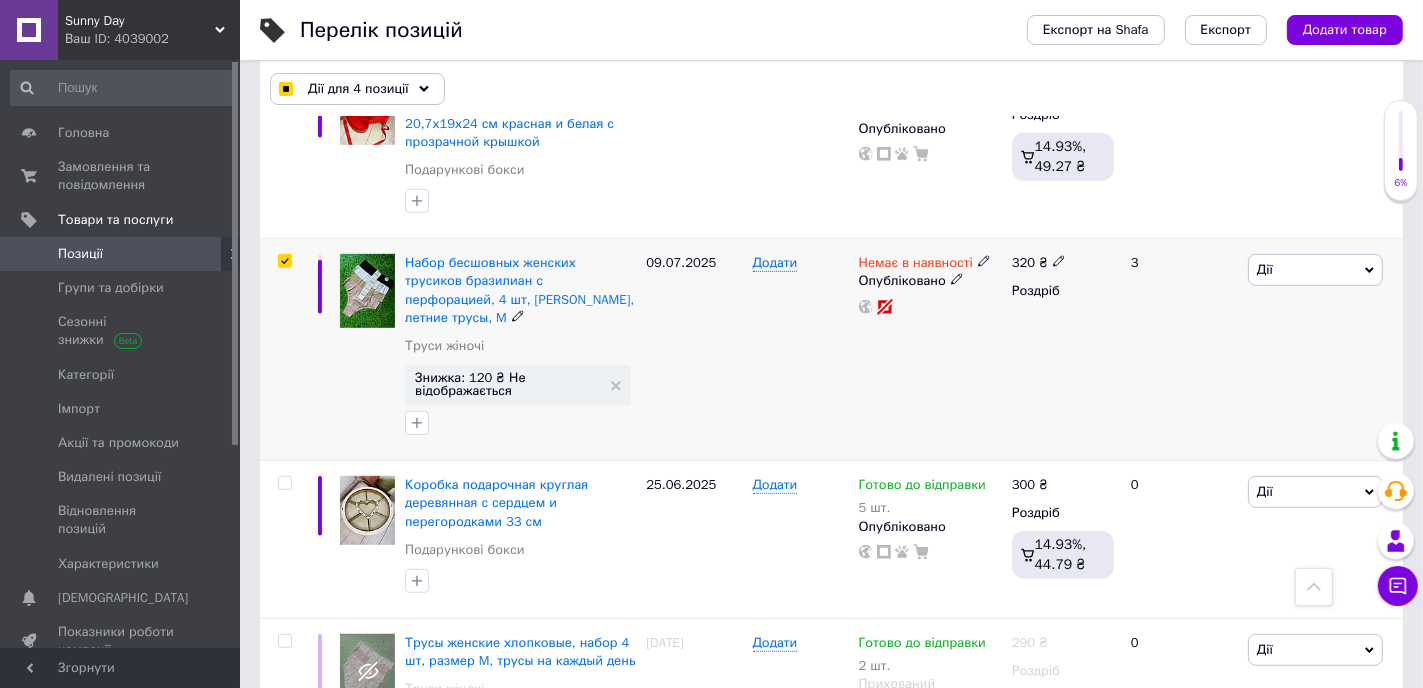 checkbox on "true" 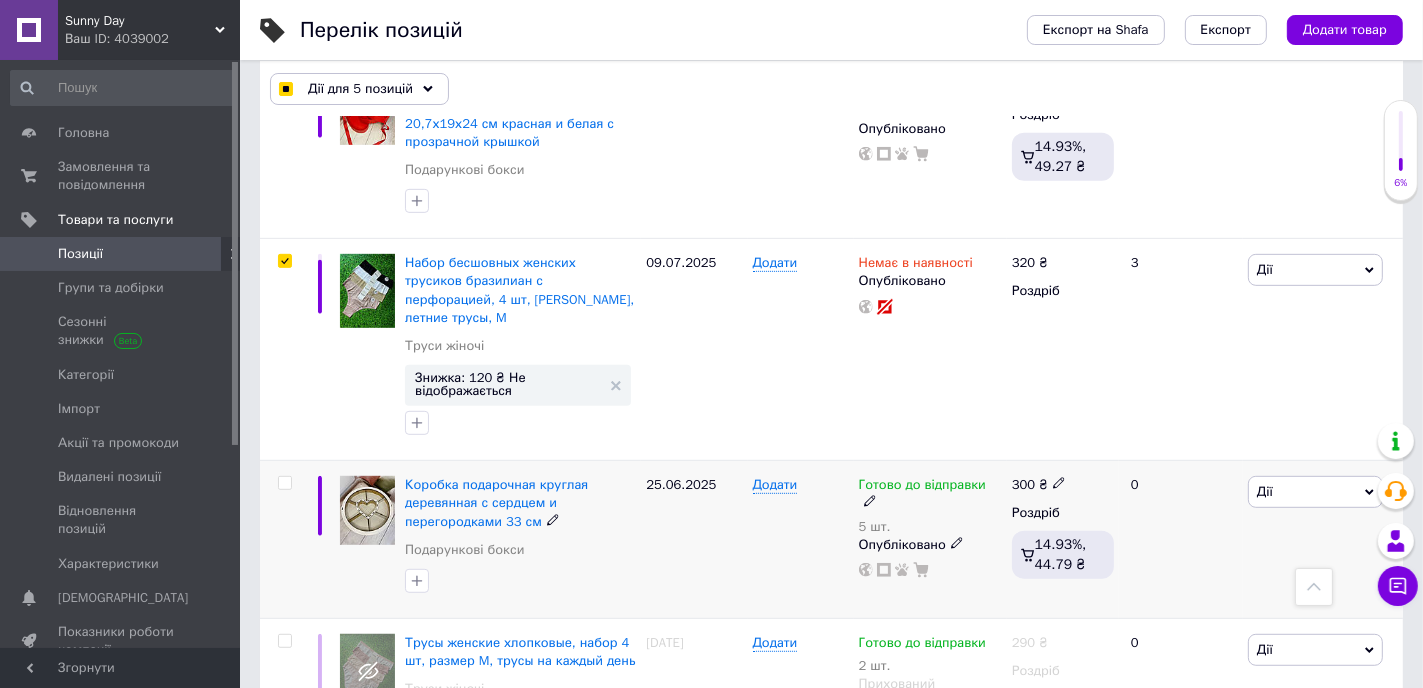 click at bounding box center (284, 483) 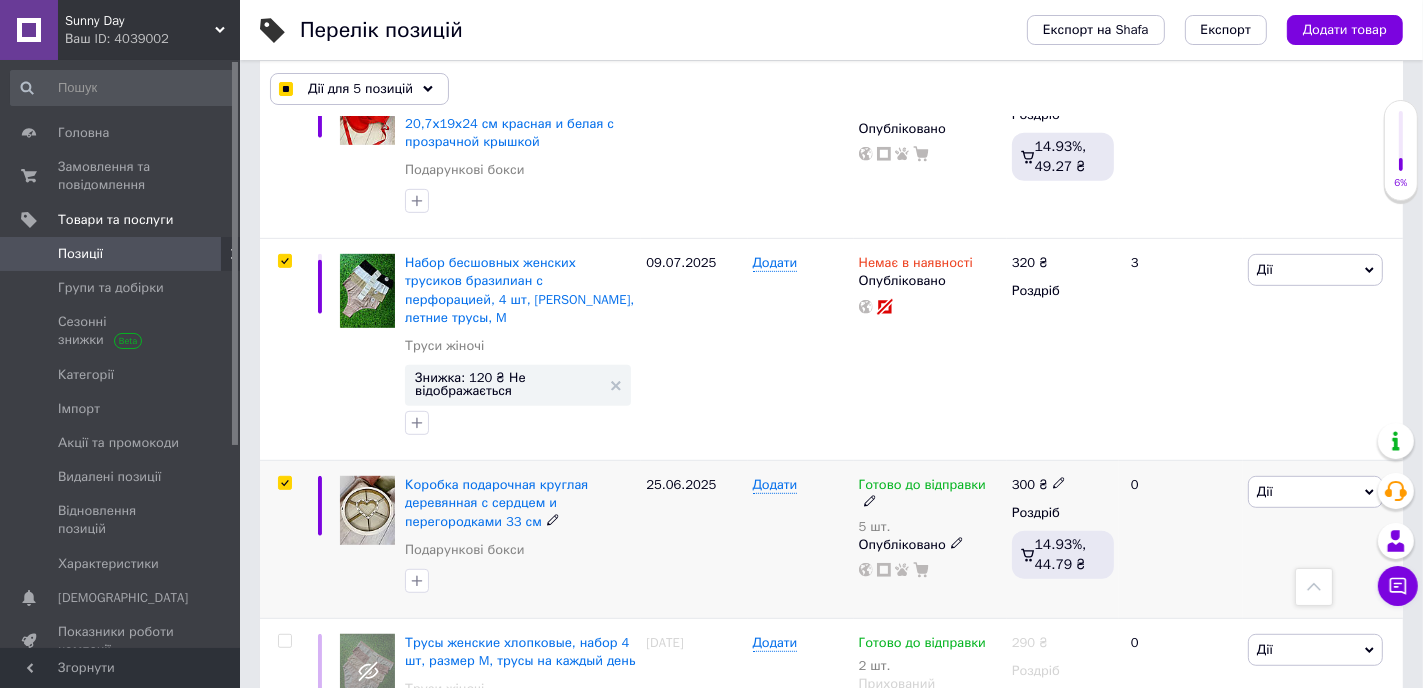 checkbox on "true" 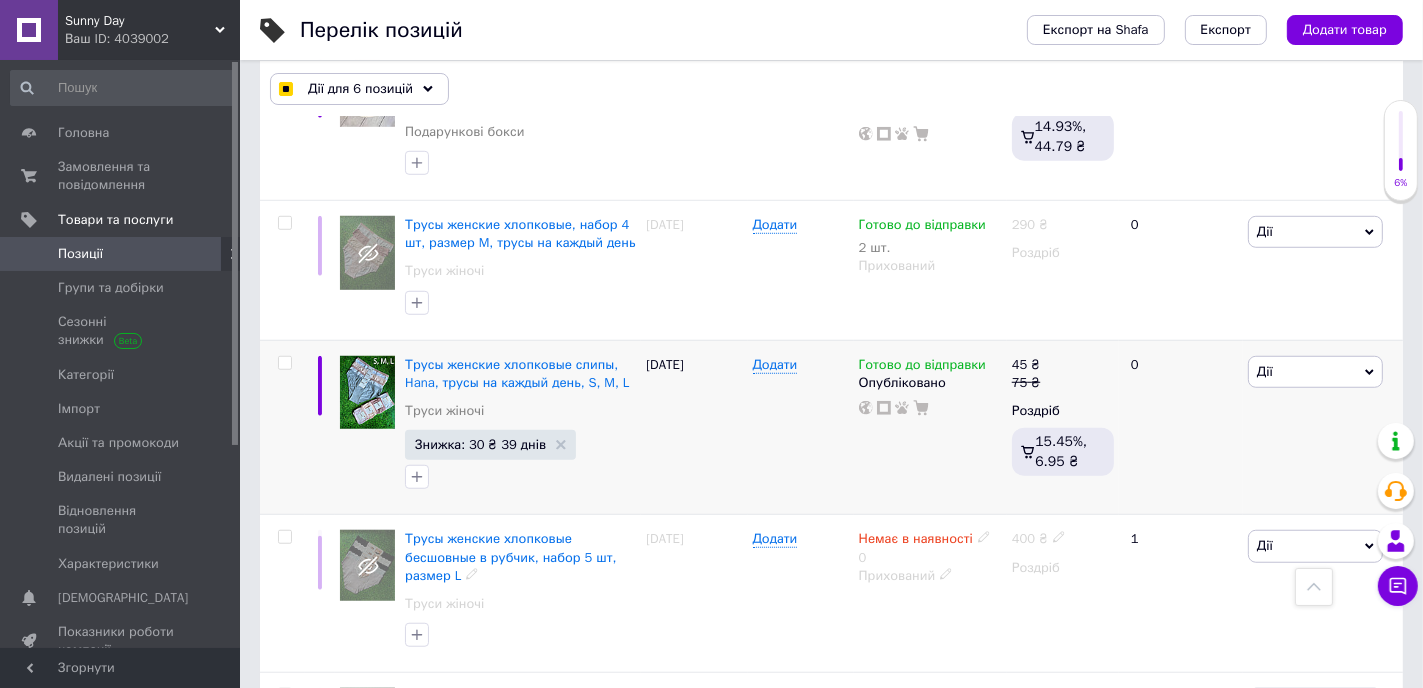 scroll, scrollTop: 1300, scrollLeft: 0, axis: vertical 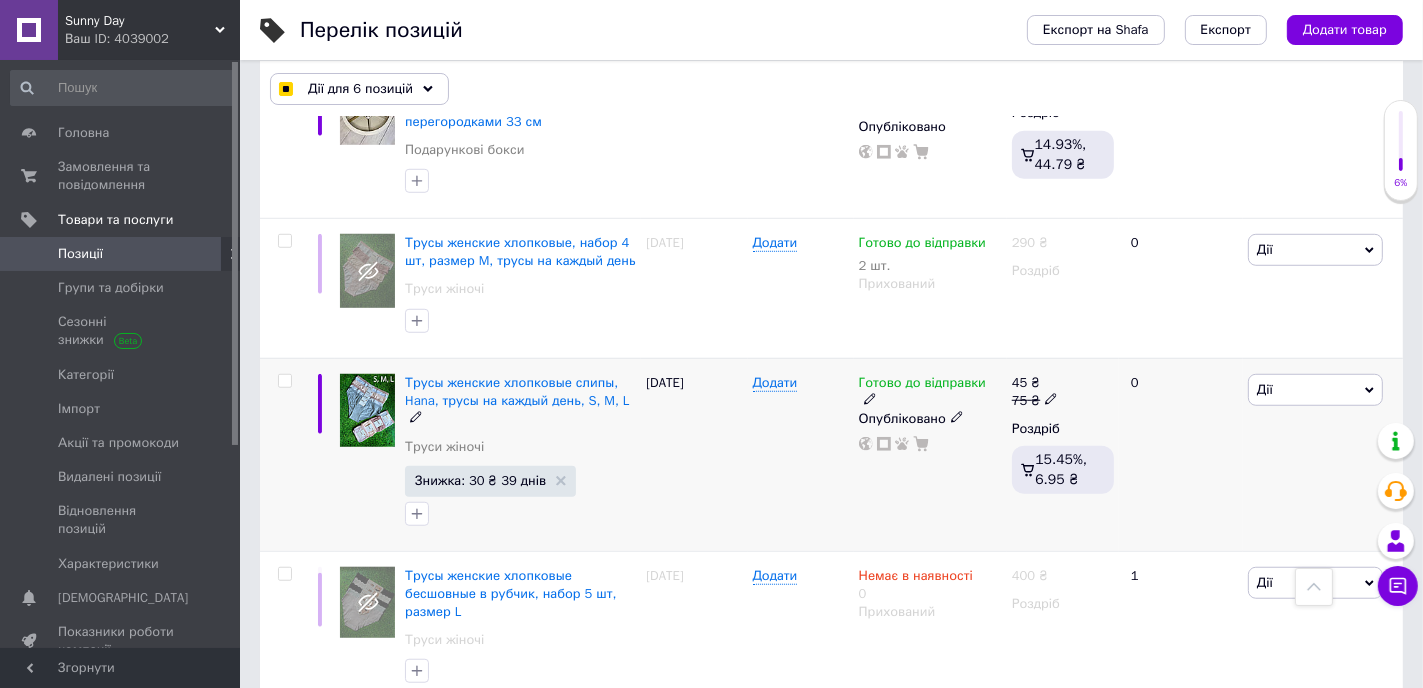 click at bounding box center (284, 381) 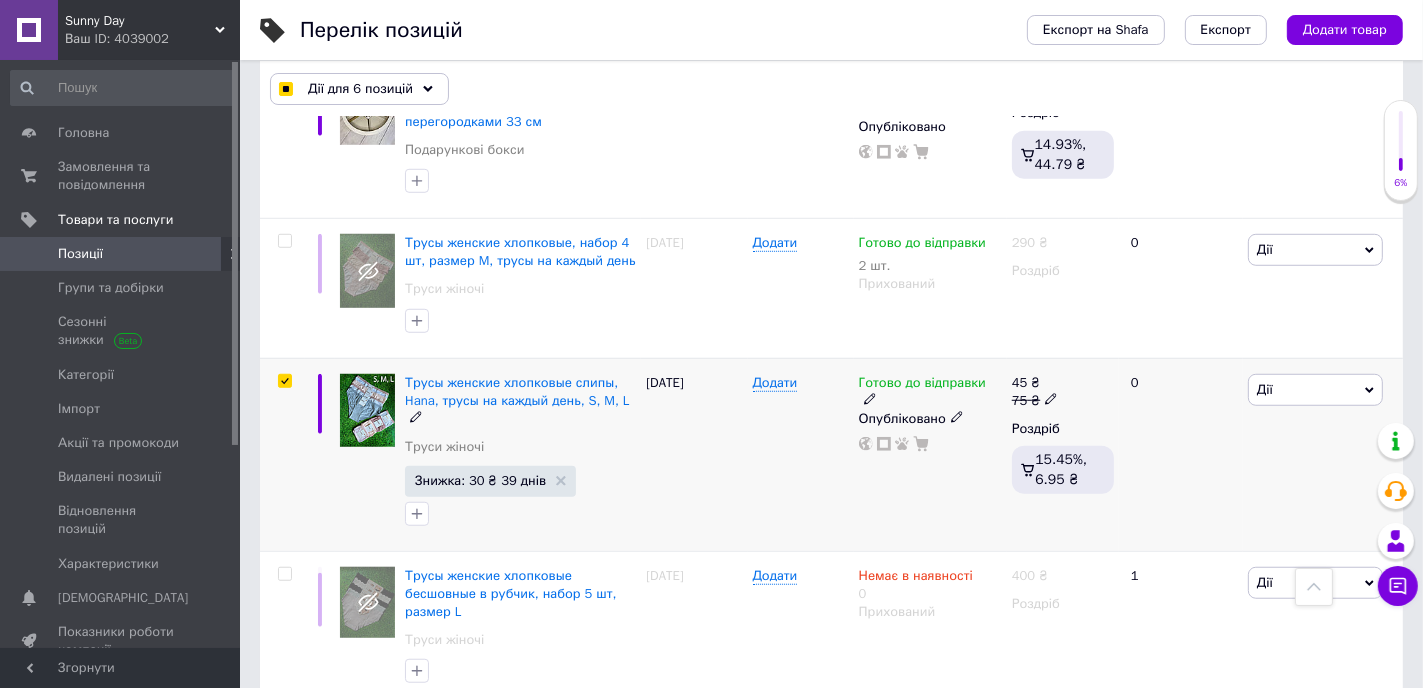 checkbox on "true" 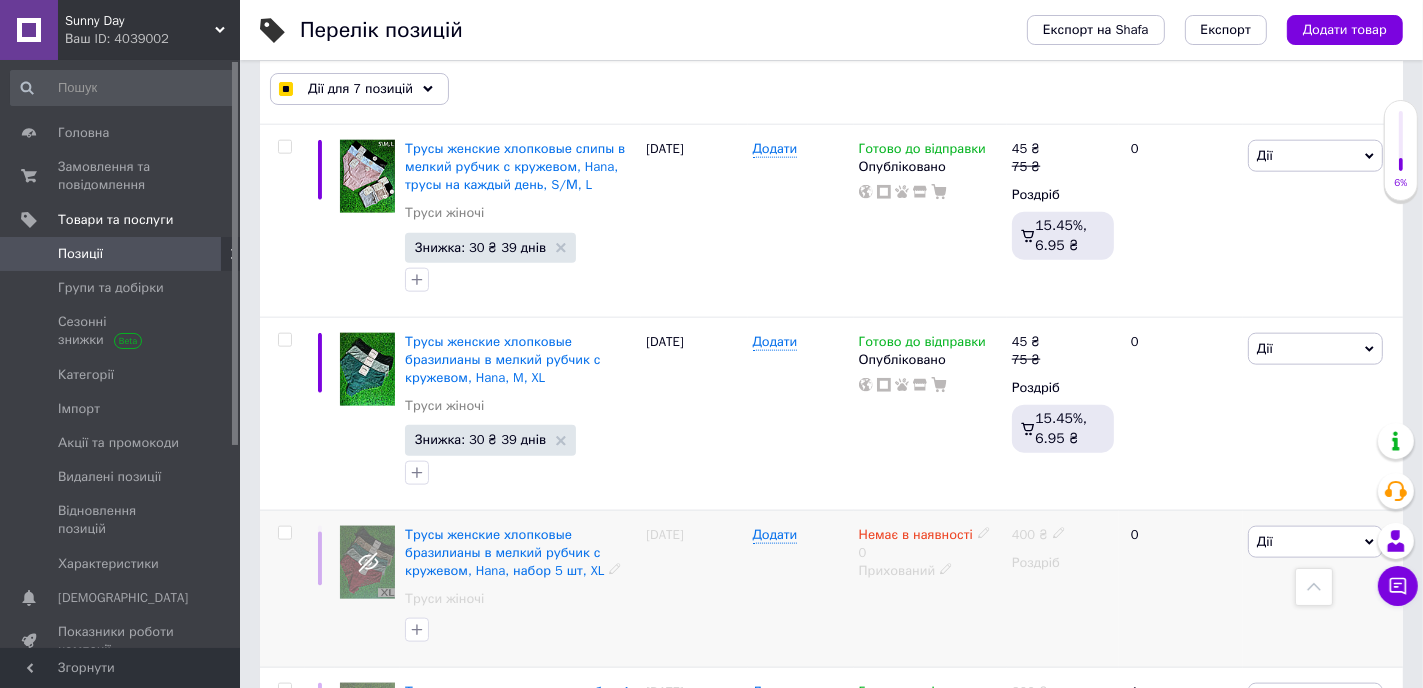 scroll, scrollTop: 2181, scrollLeft: 0, axis: vertical 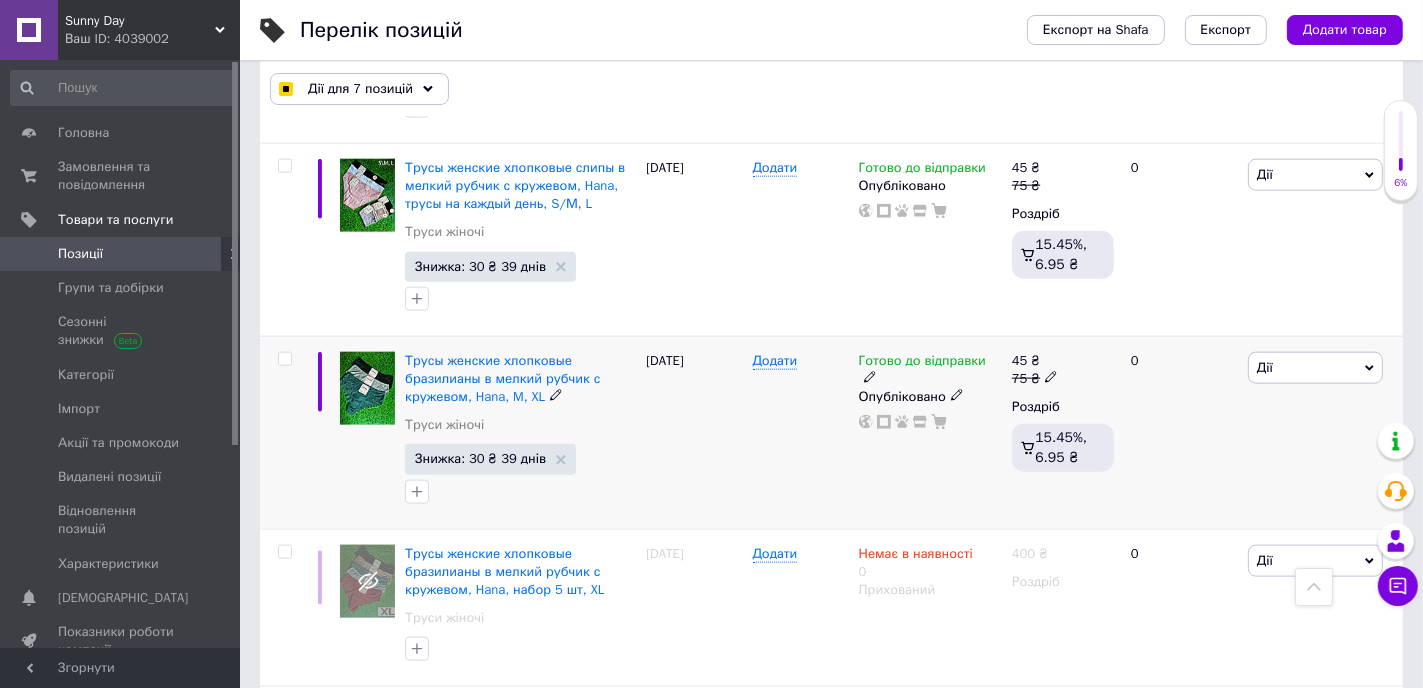 click at bounding box center (282, 432) 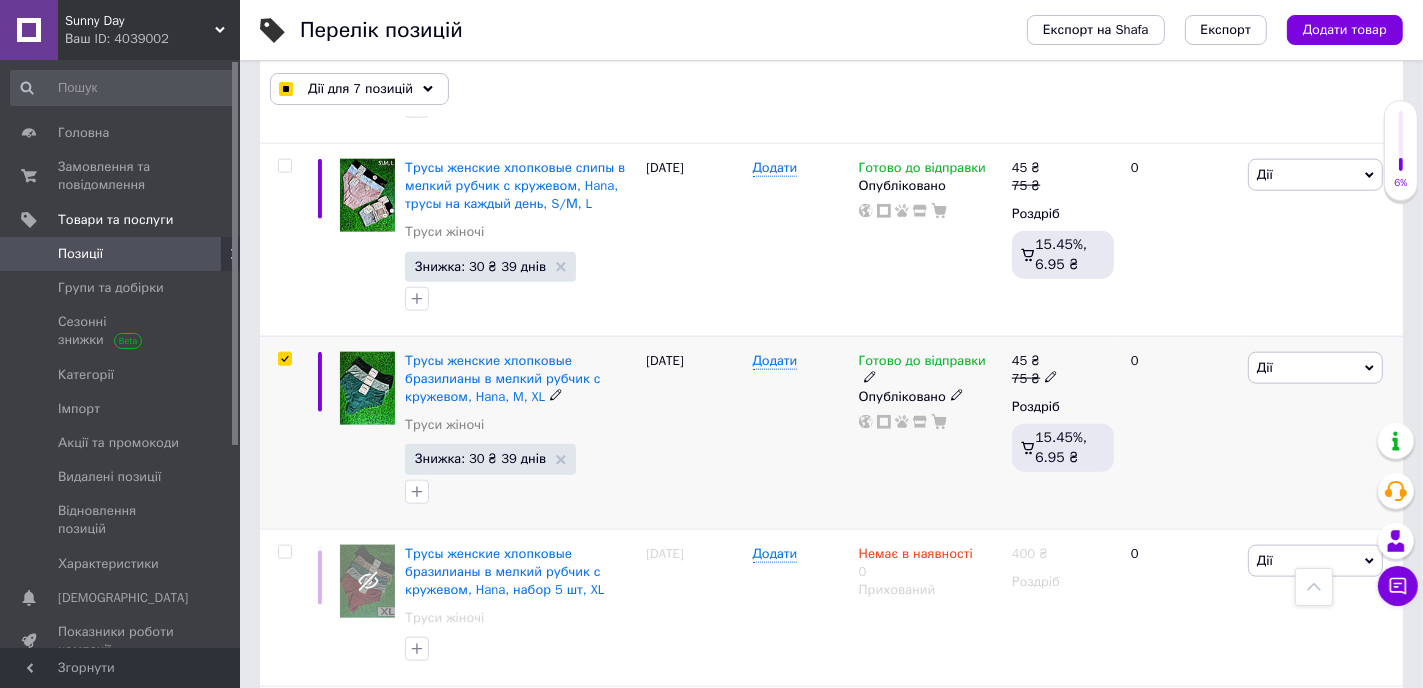 checkbox on "true" 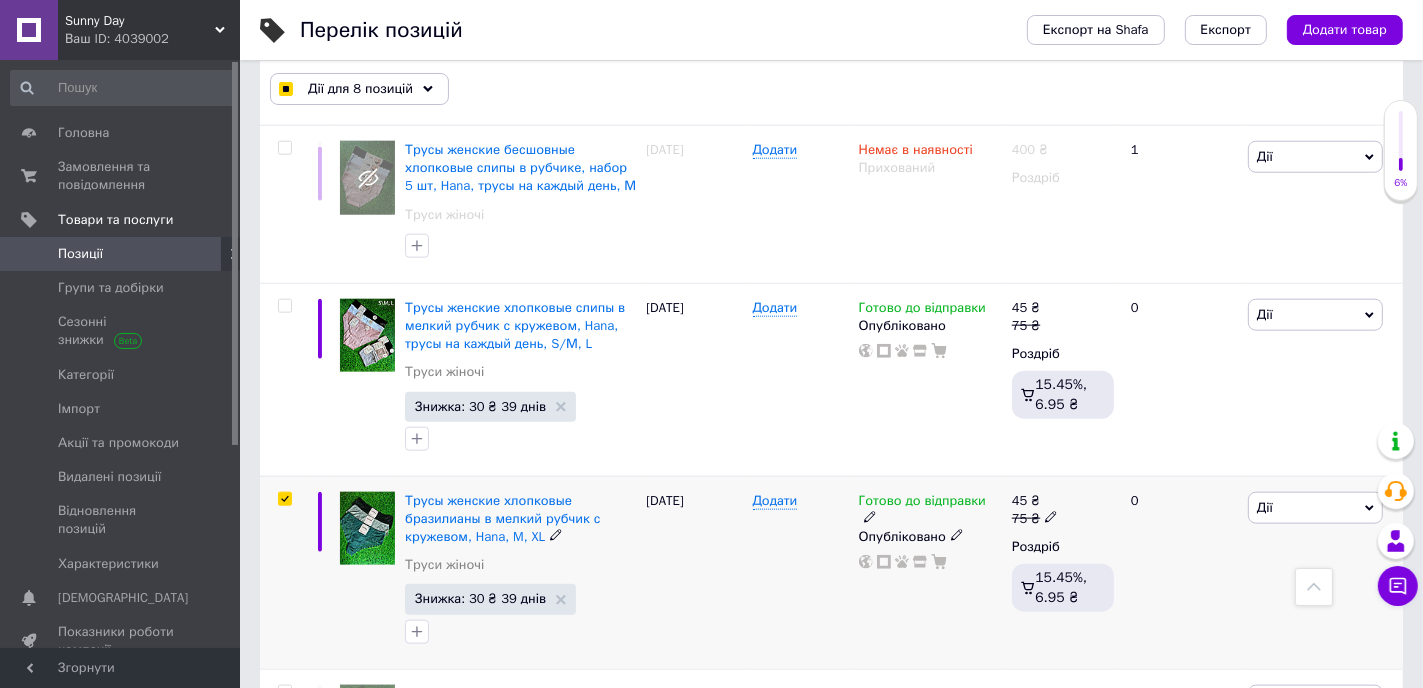scroll, scrollTop: 1881, scrollLeft: 0, axis: vertical 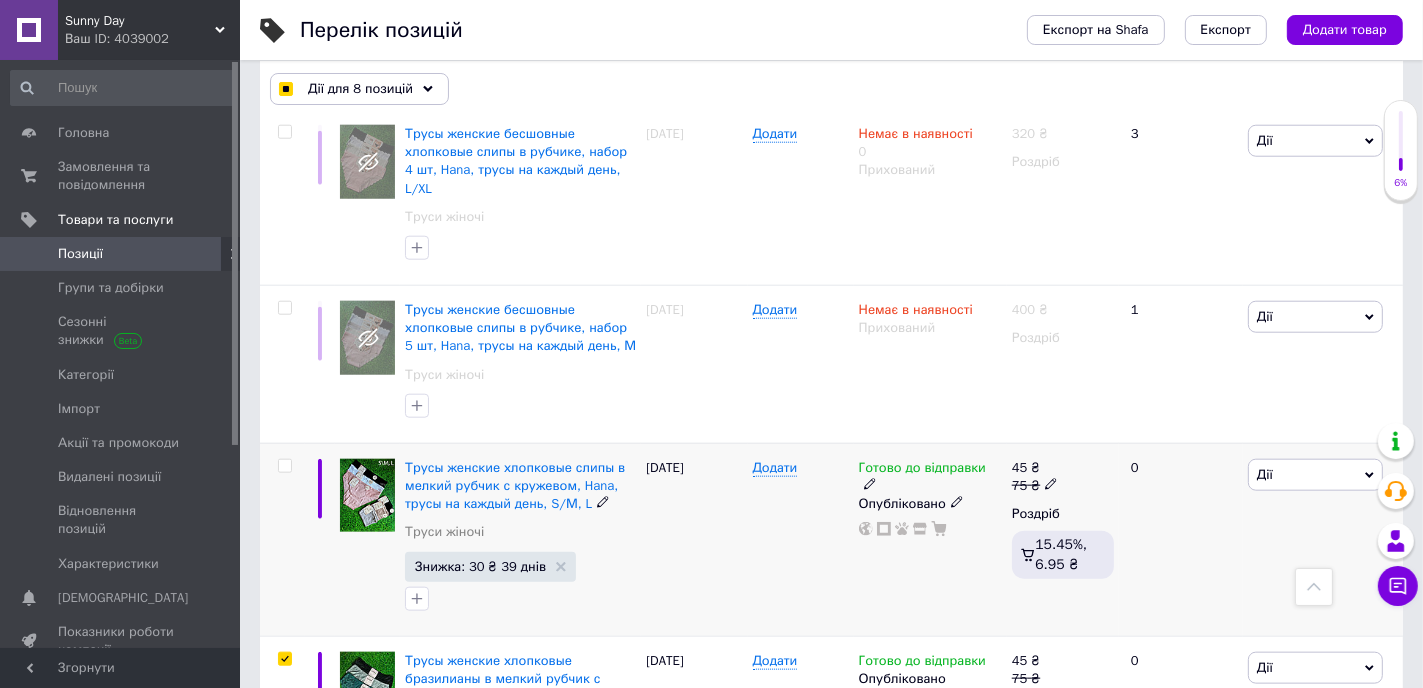 click at bounding box center (285, 466) 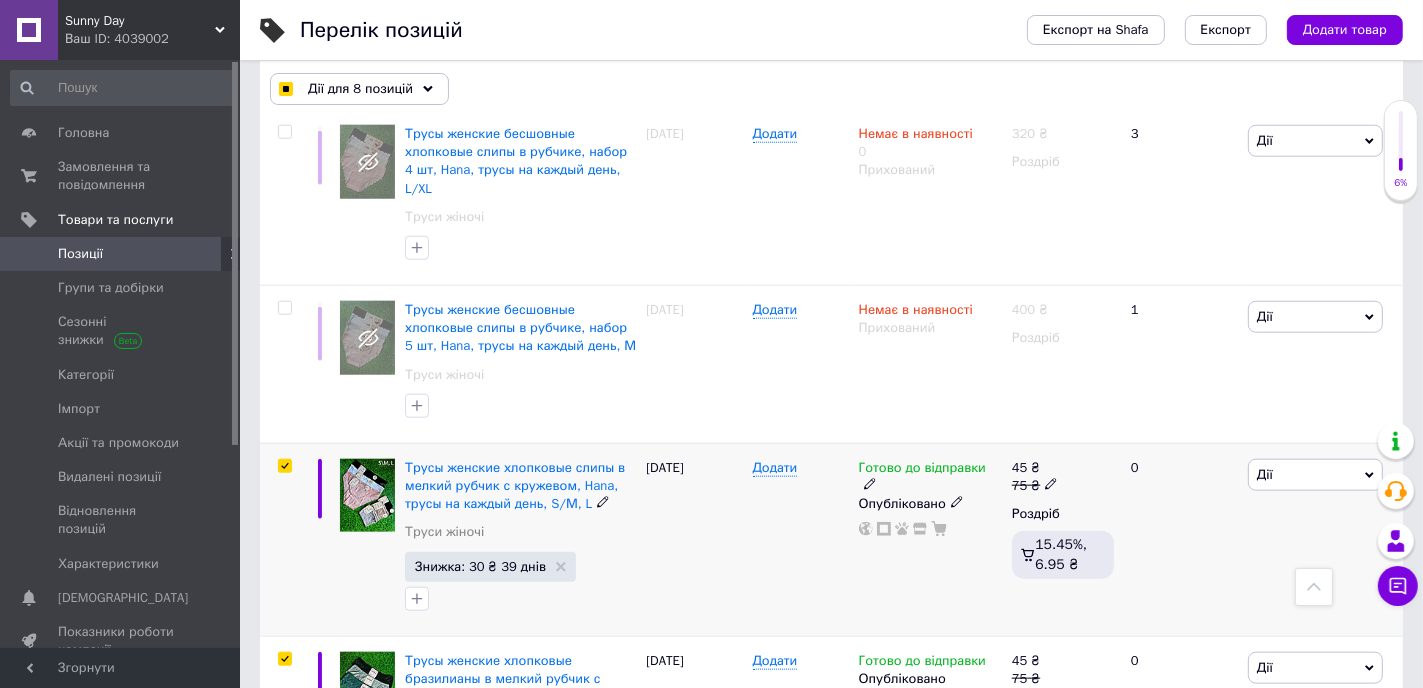 checkbox on "true" 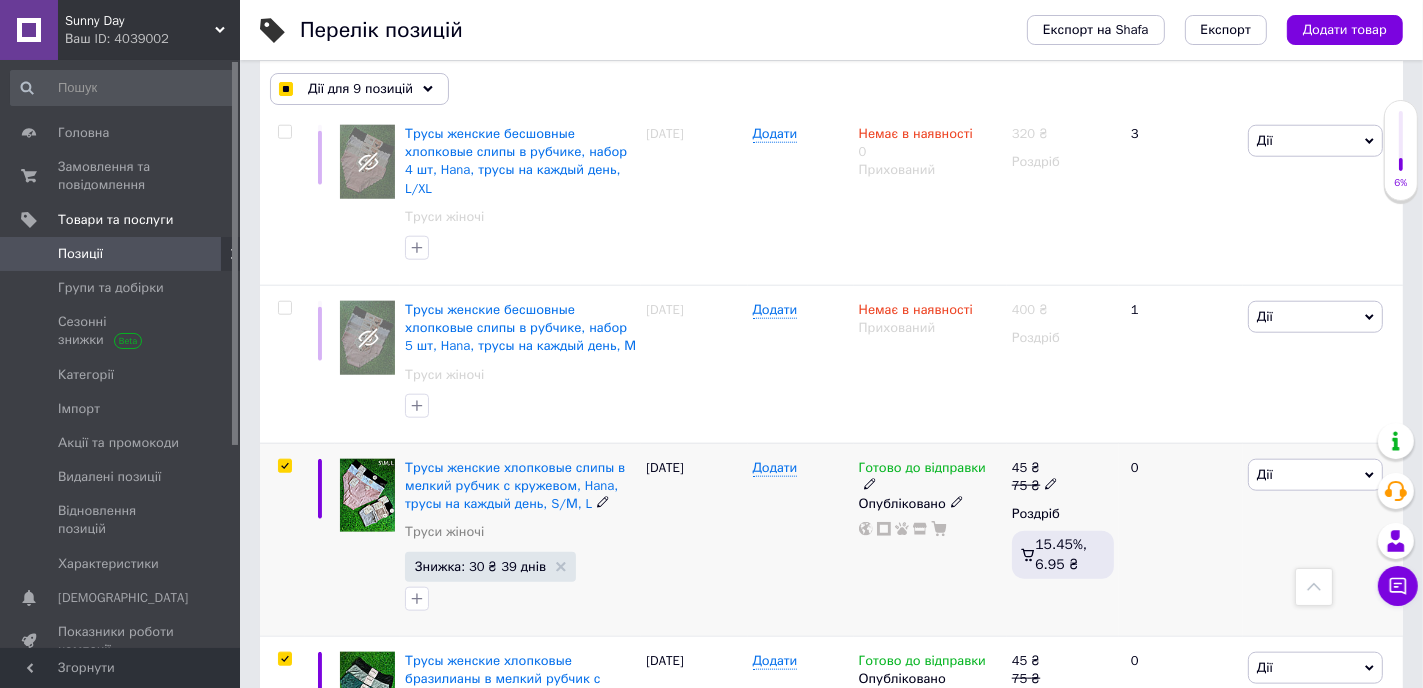 checkbox on "true" 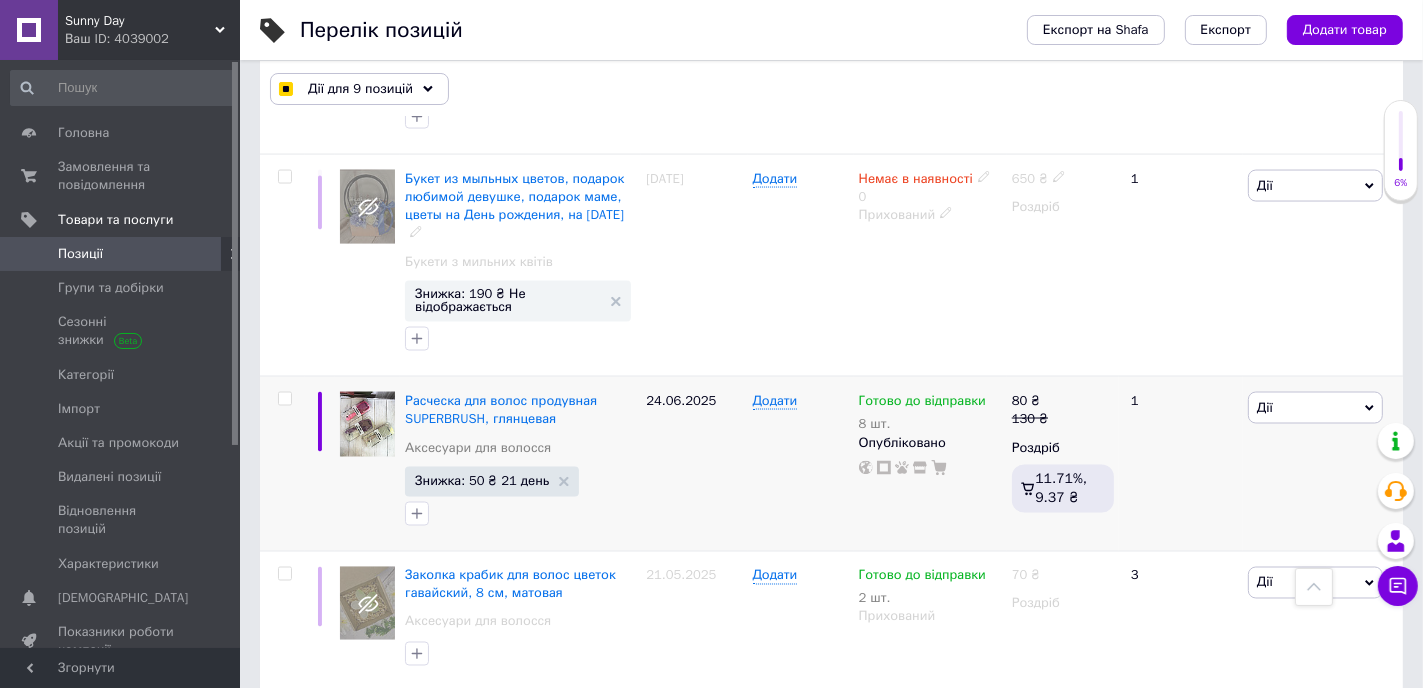 scroll, scrollTop: 3081, scrollLeft: 0, axis: vertical 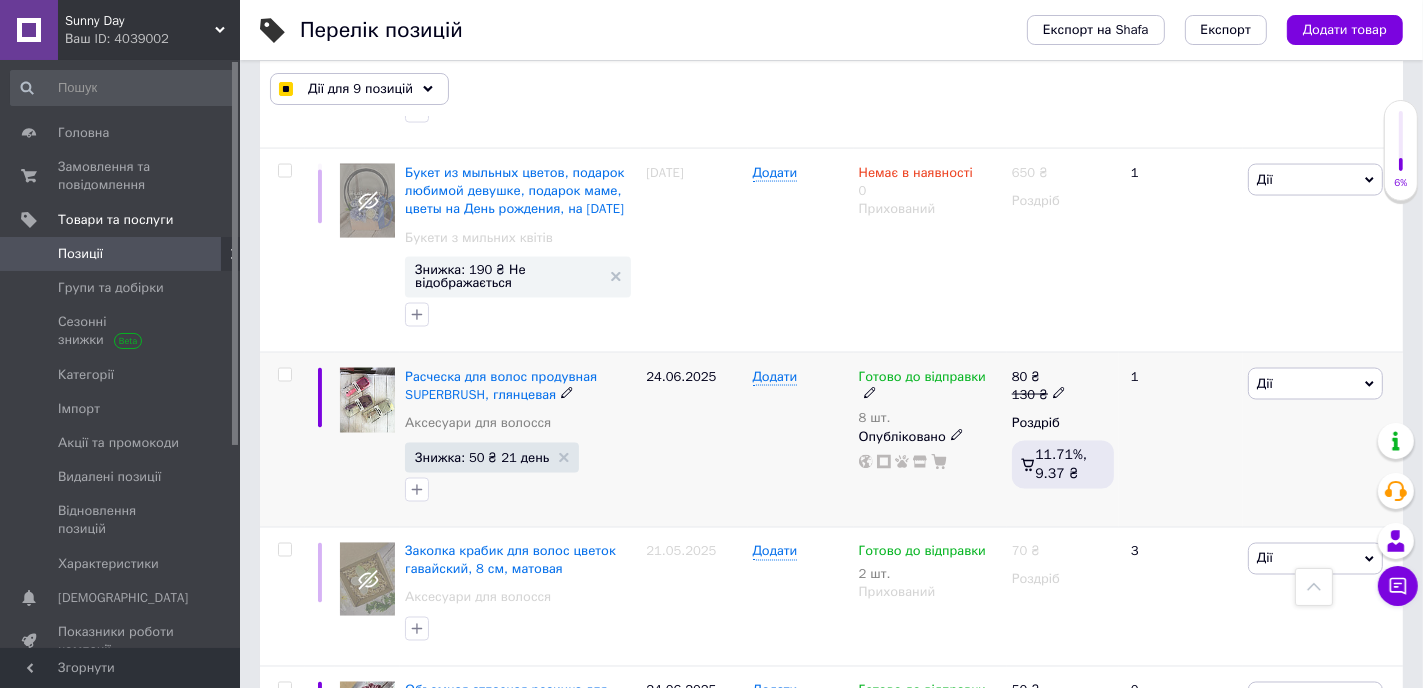 click at bounding box center (284, 375) 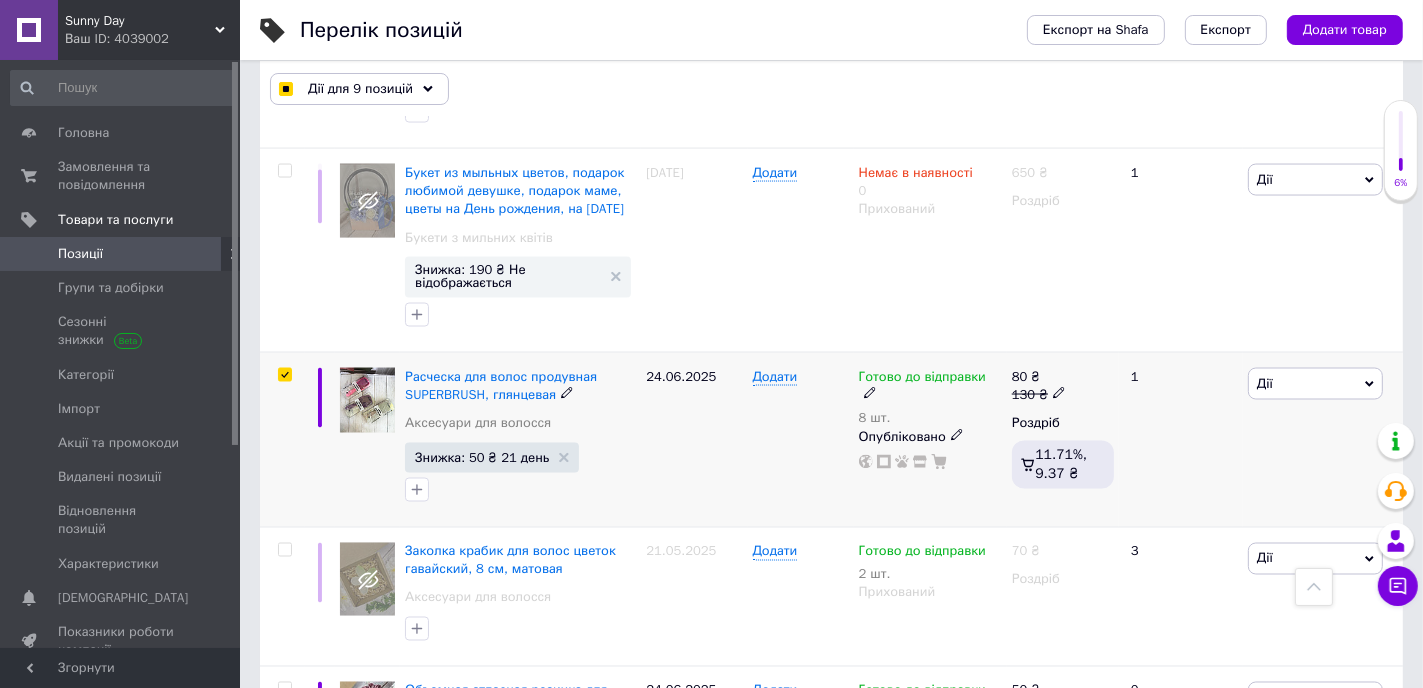 checkbox on "true" 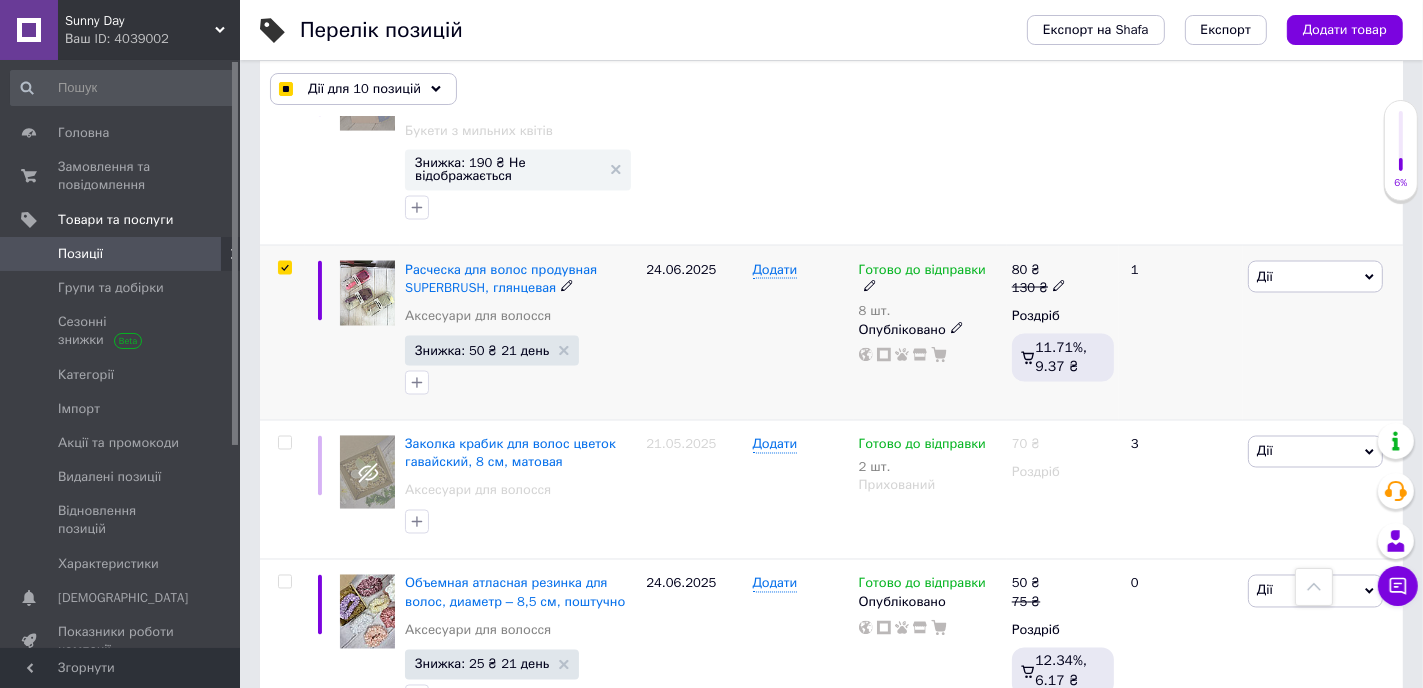 scroll, scrollTop: 3257, scrollLeft: 0, axis: vertical 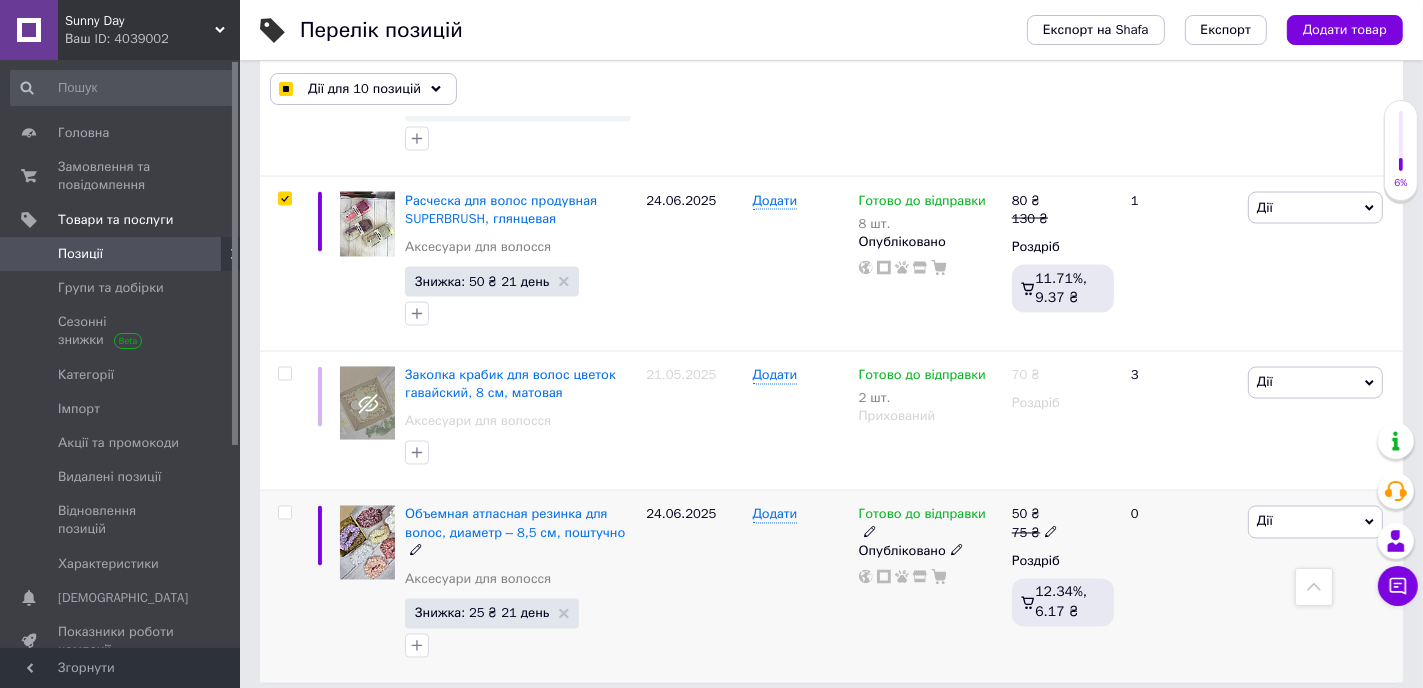 click at bounding box center [284, 513] 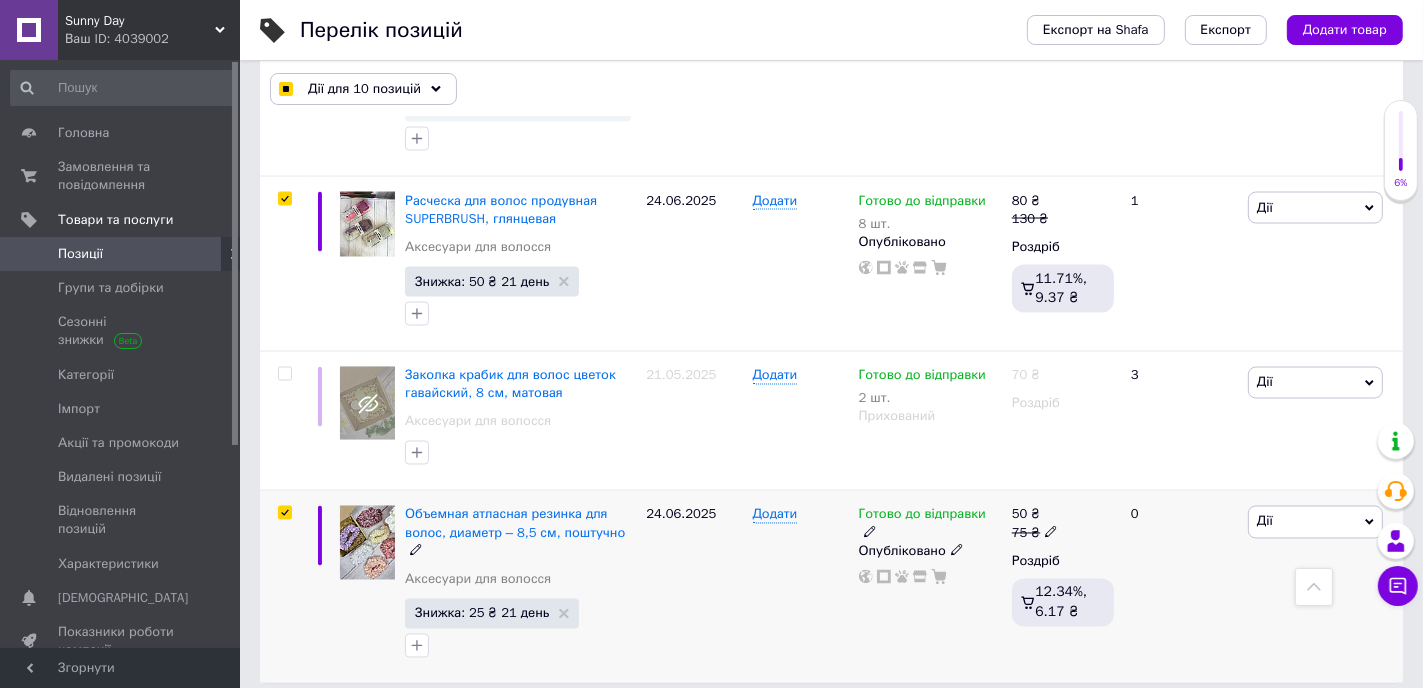 checkbox on "true" 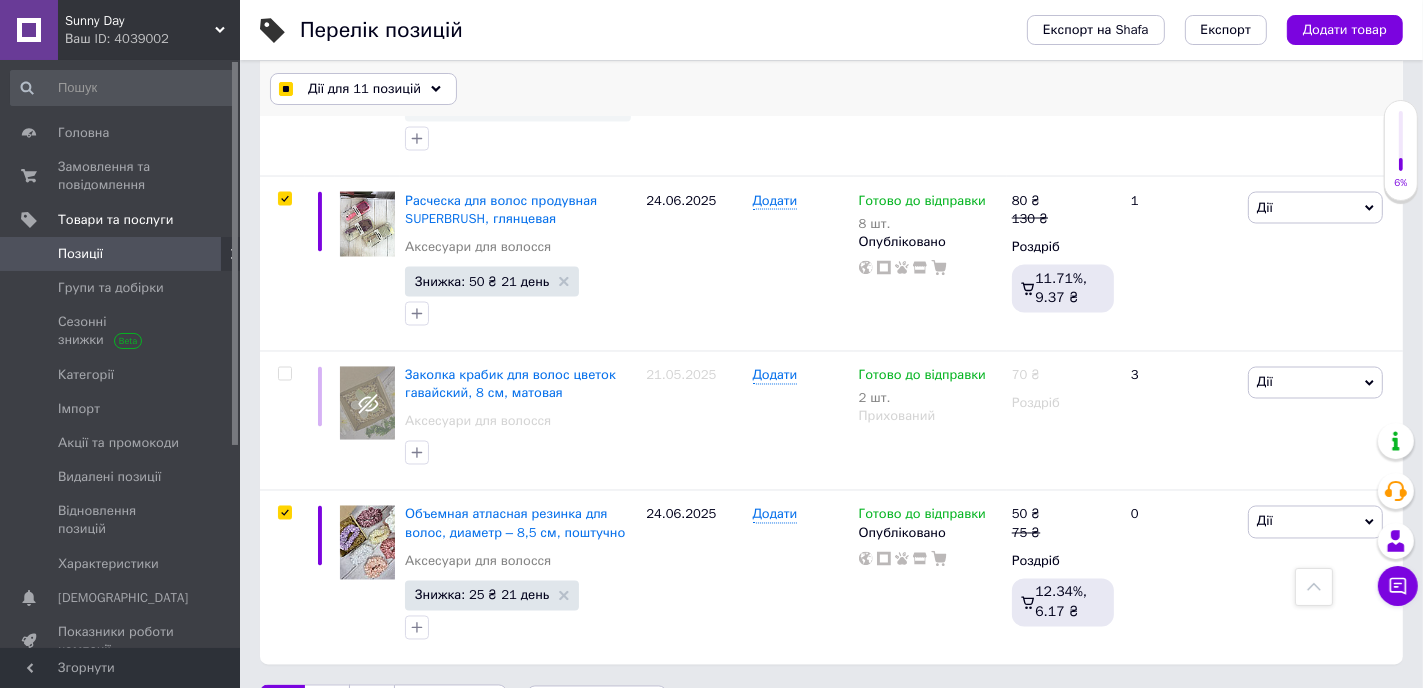 click 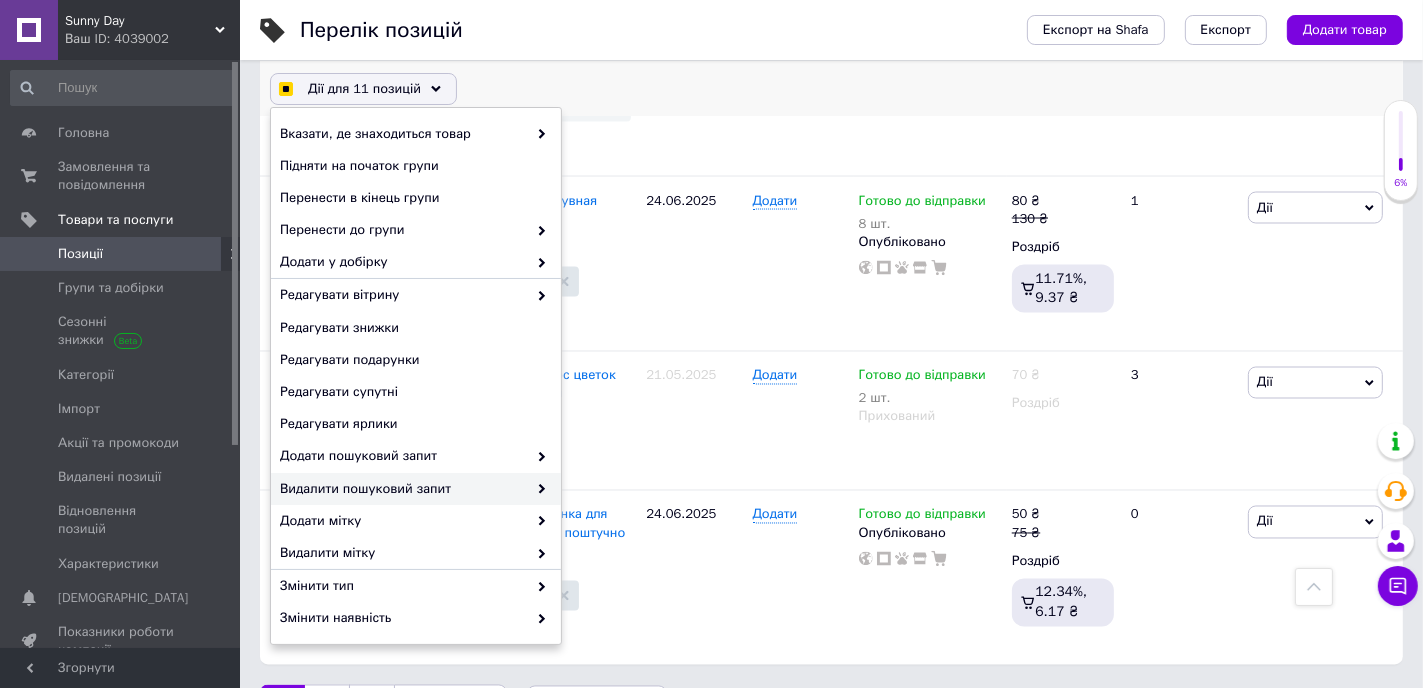 checkbox on "true" 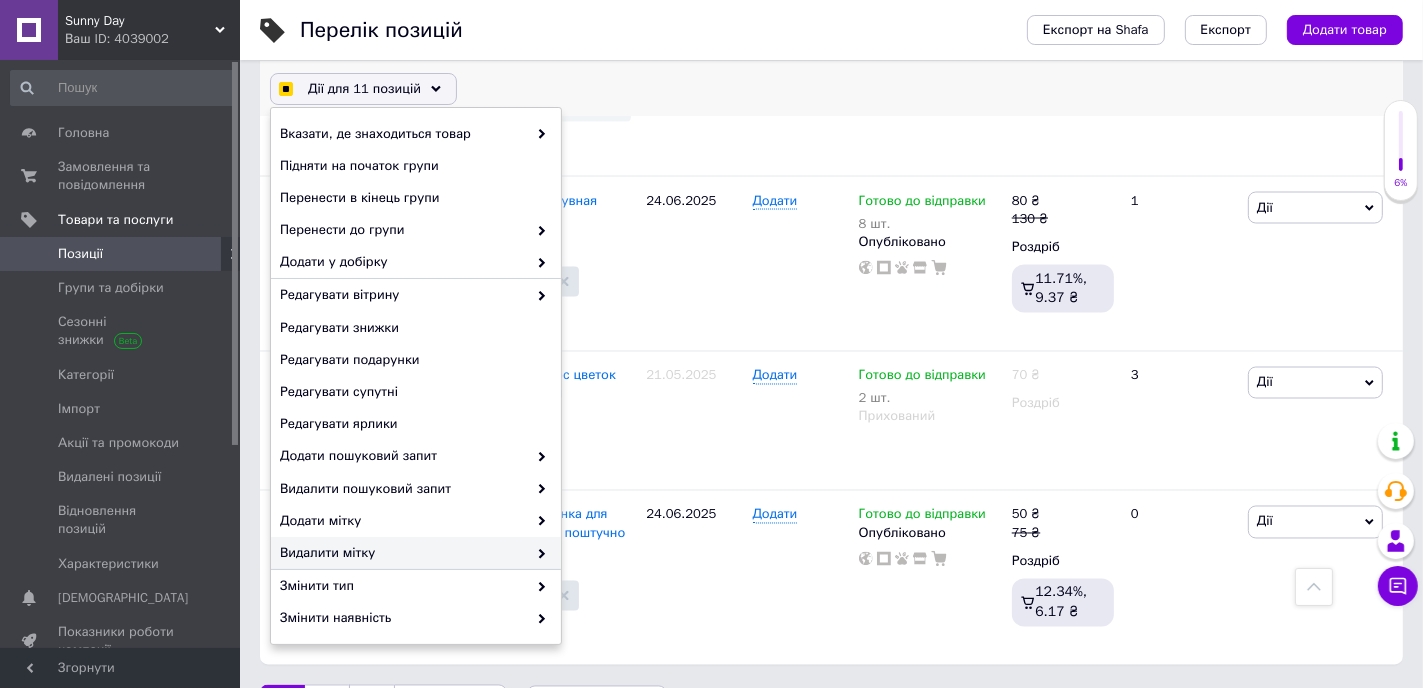 checkbox on "true" 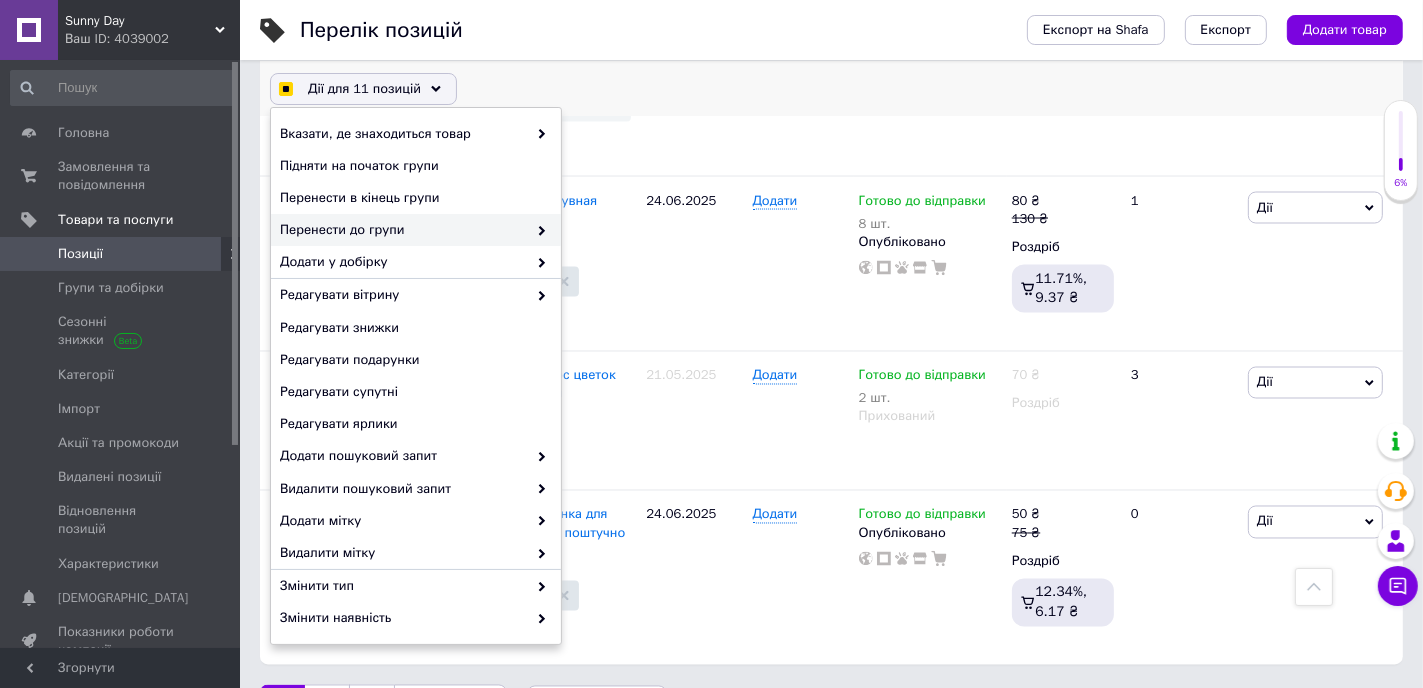checkbox on "true" 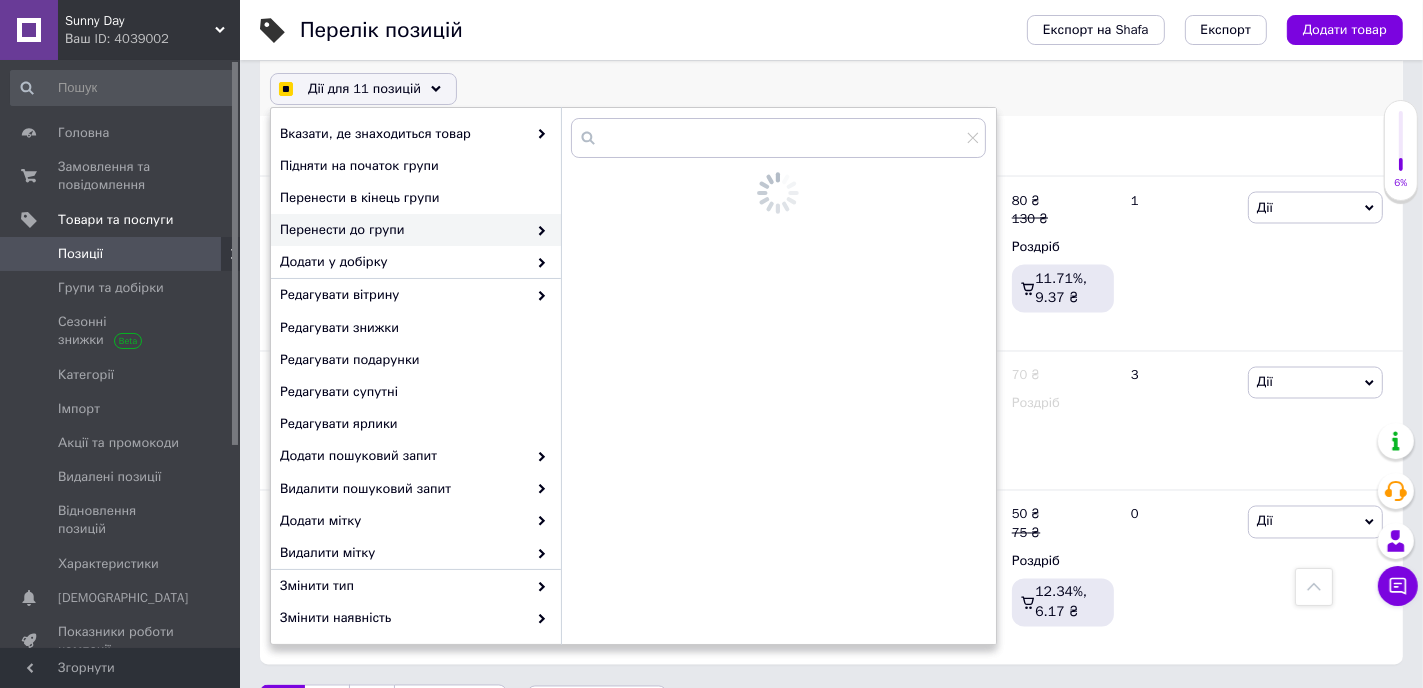 checkbox on "true" 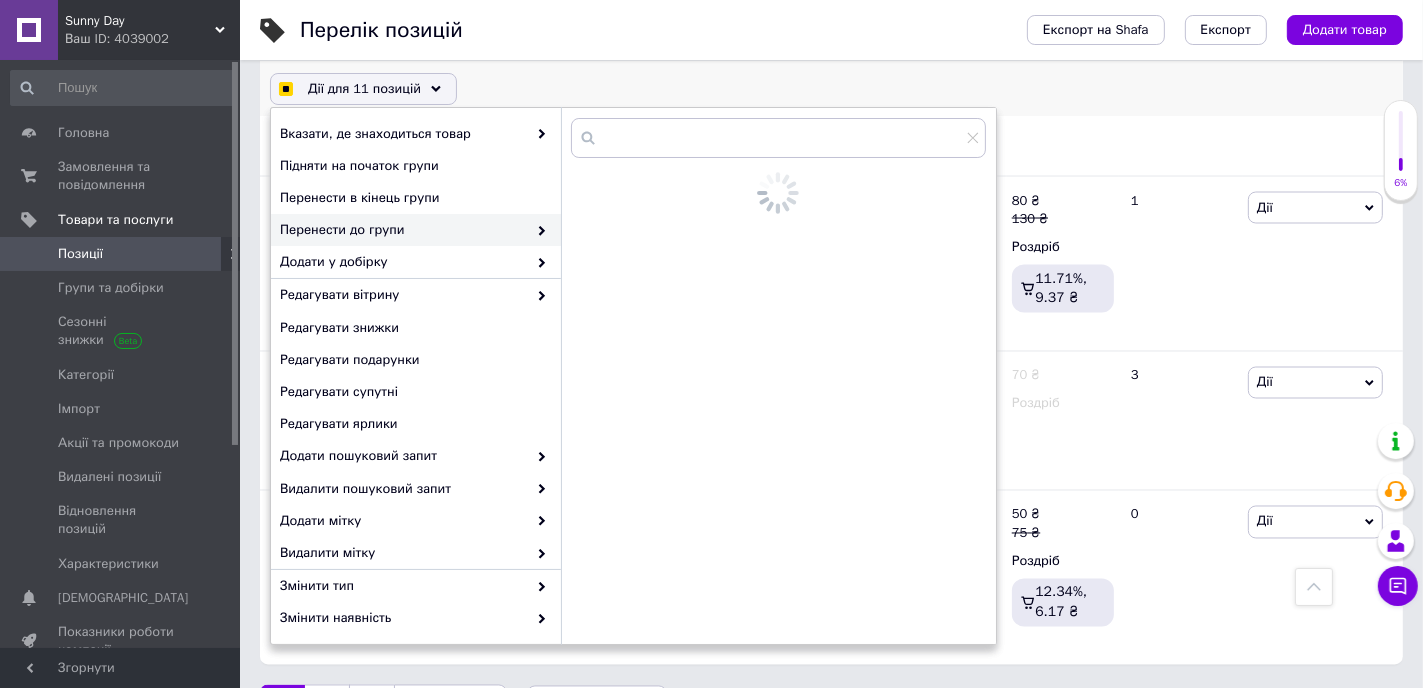 checkbox on "true" 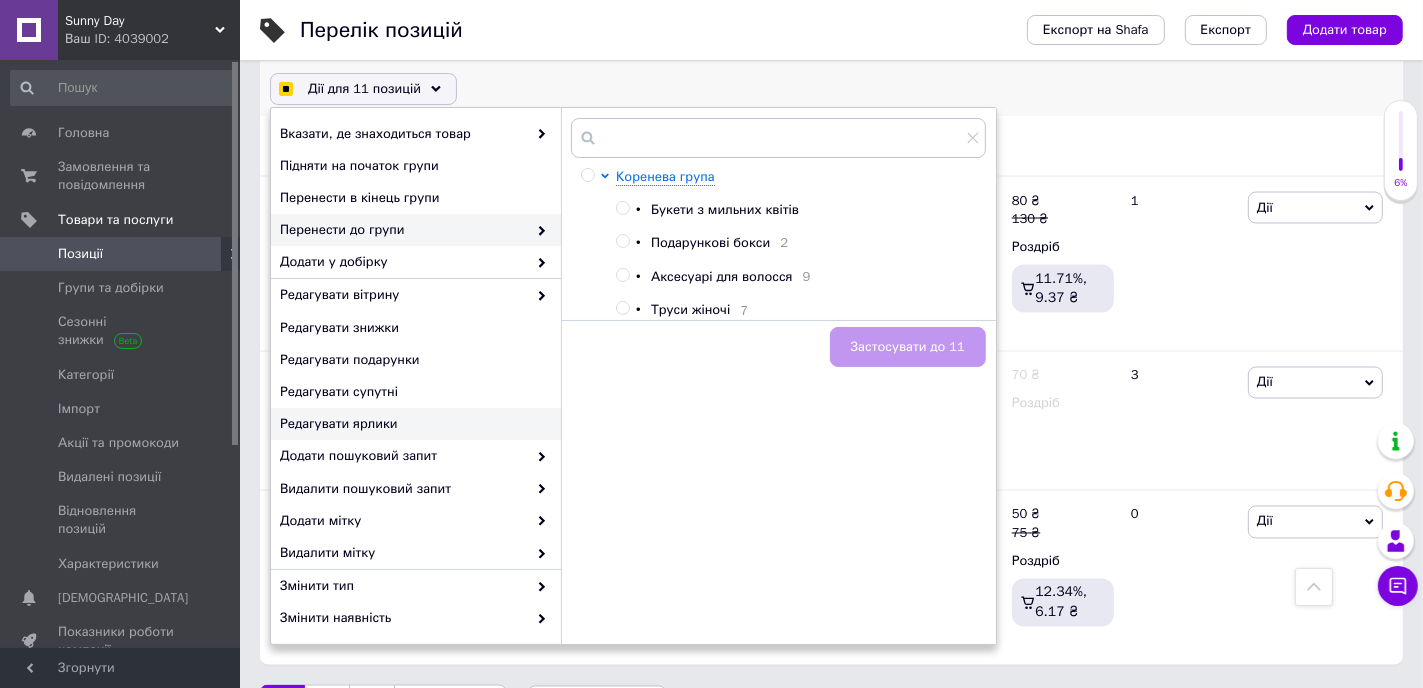 checkbox on "true" 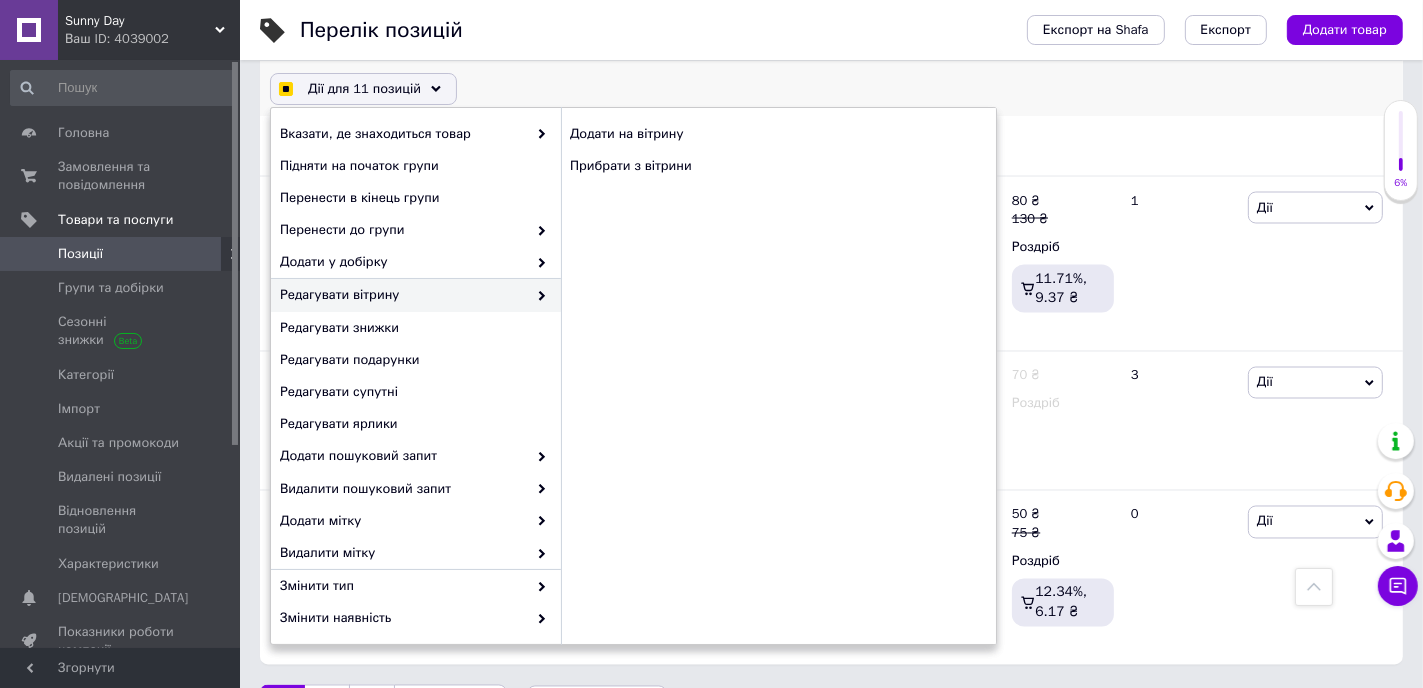 checkbox on "true" 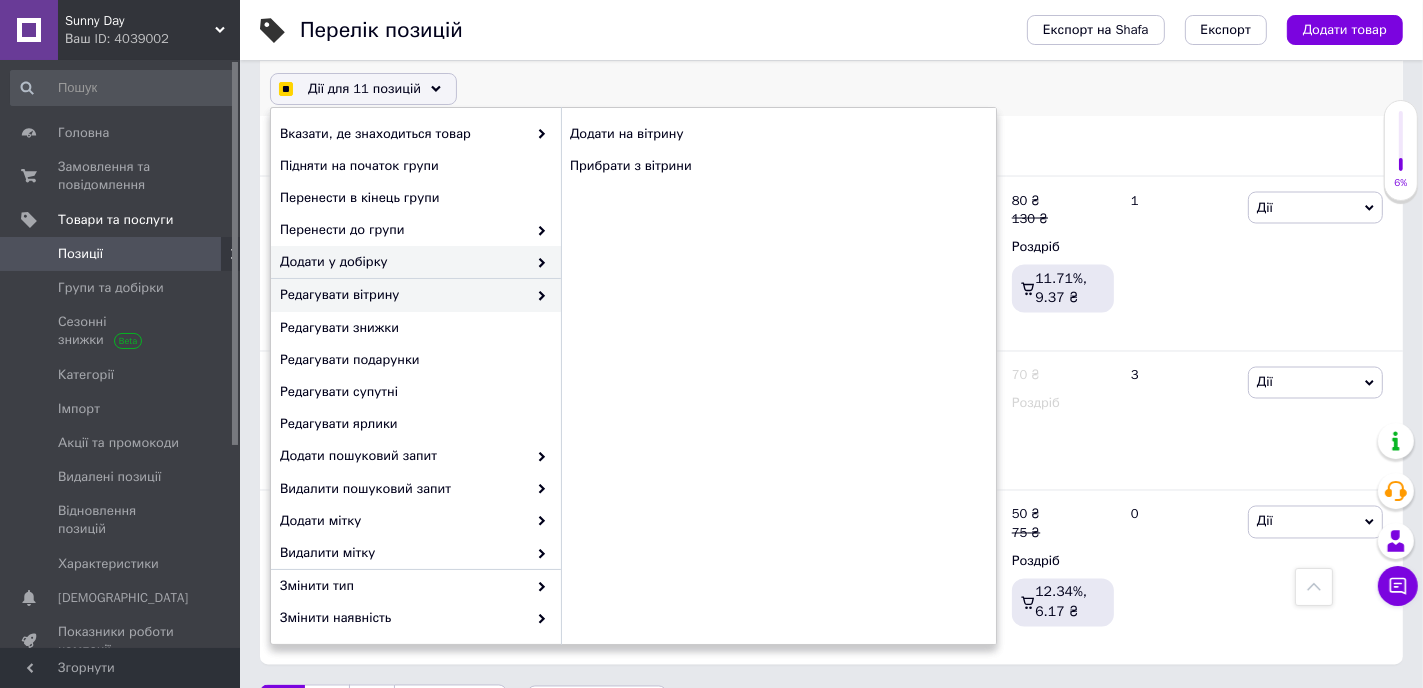 checkbox on "true" 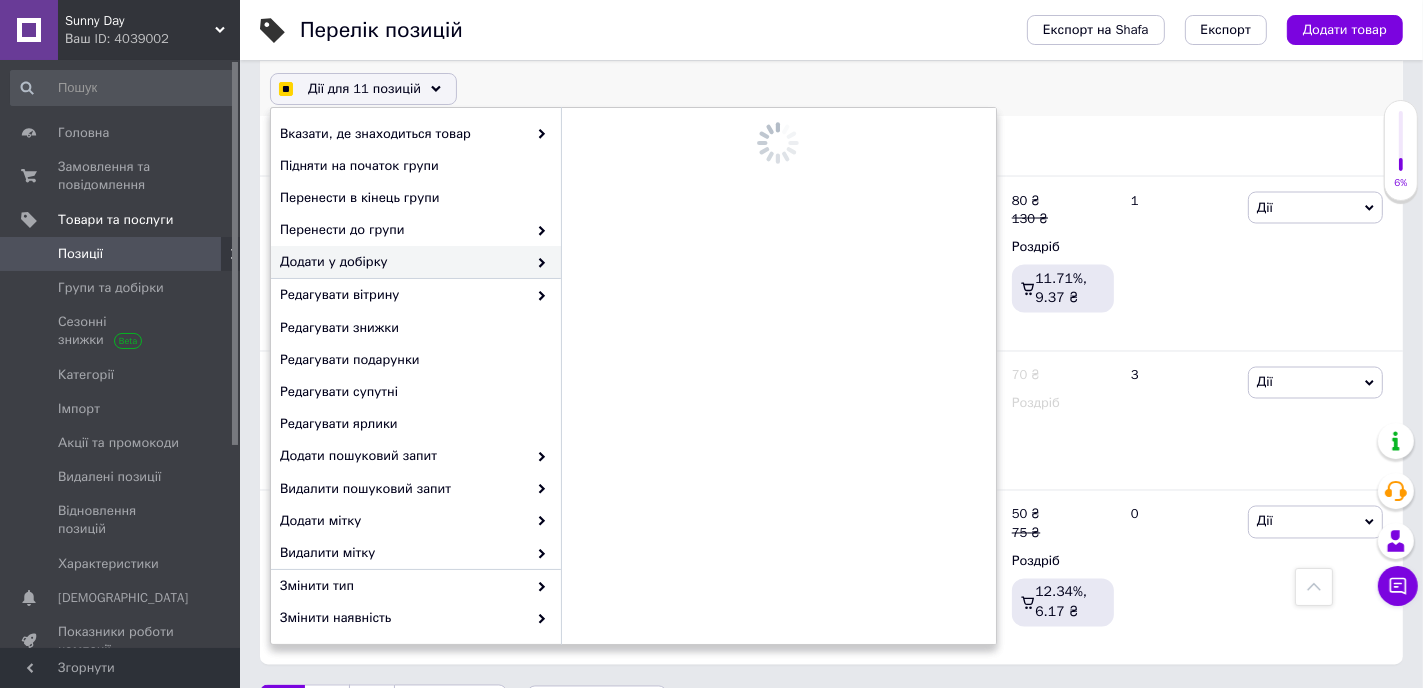checkbox on "true" 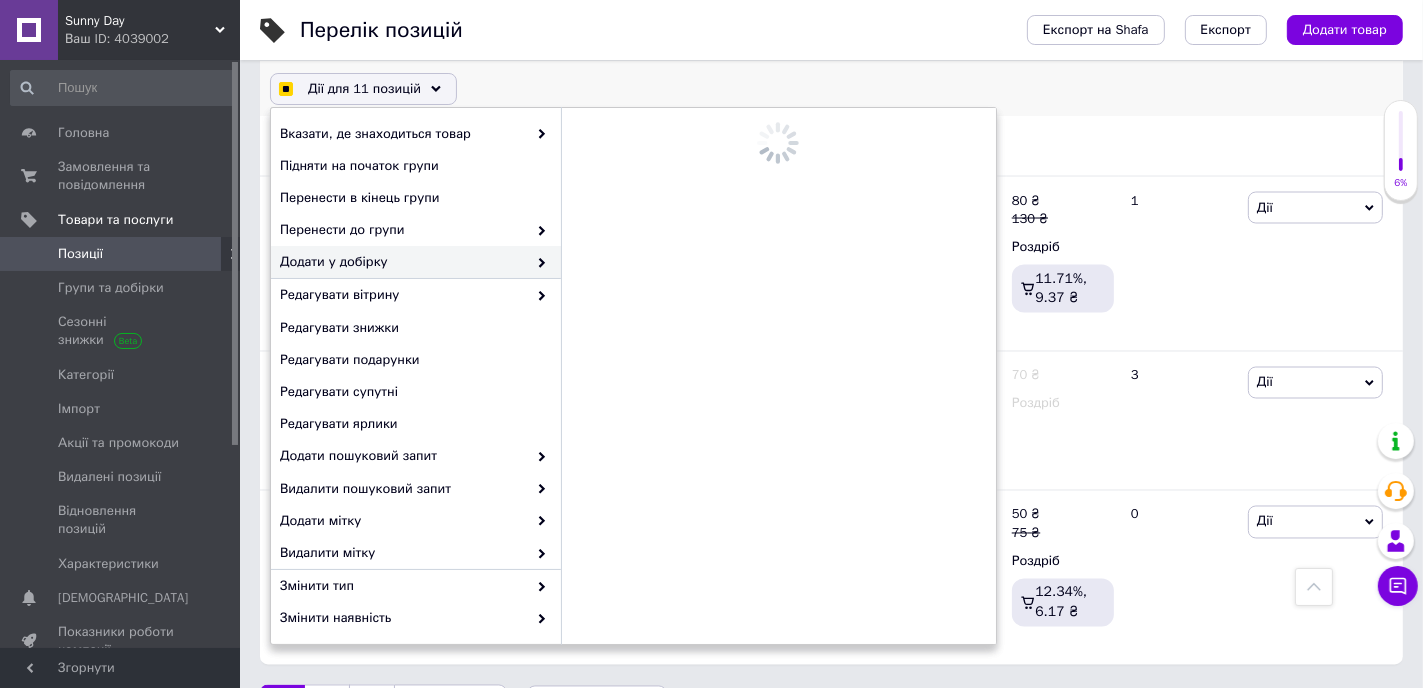checkbox on "true" 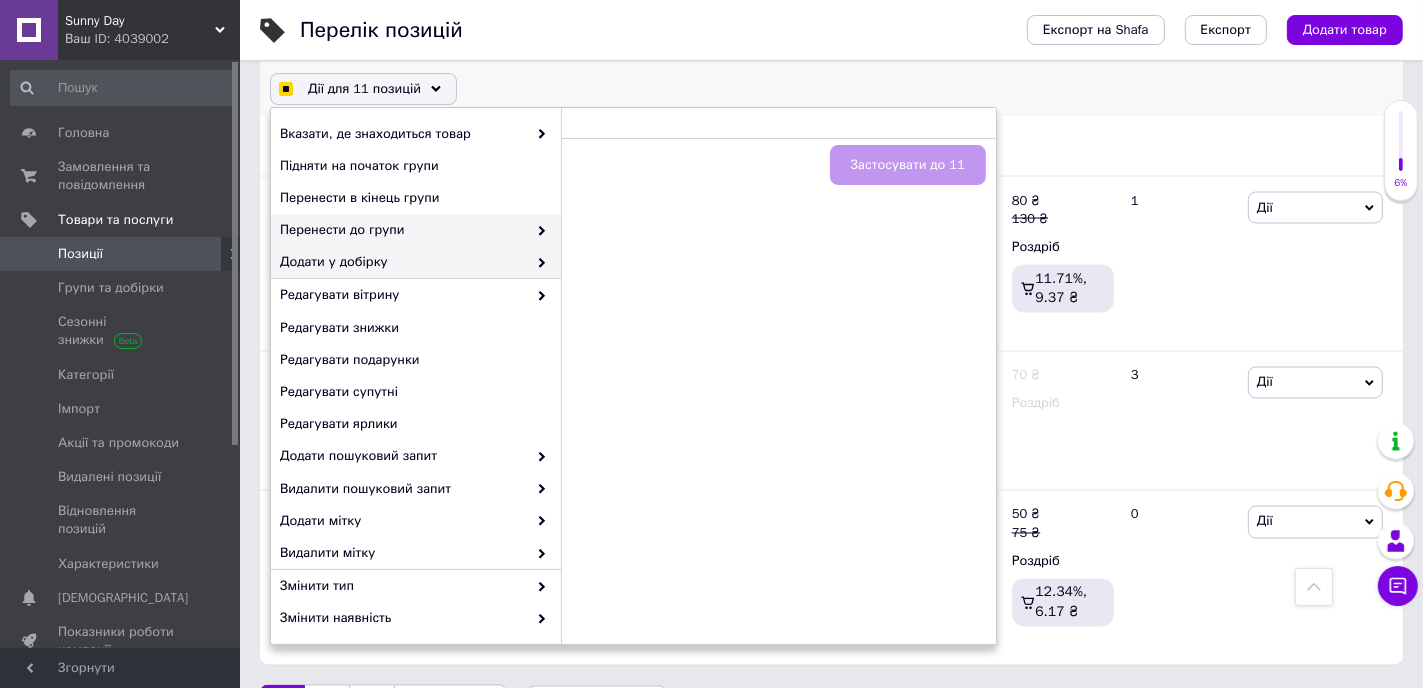 checkbox on "true" 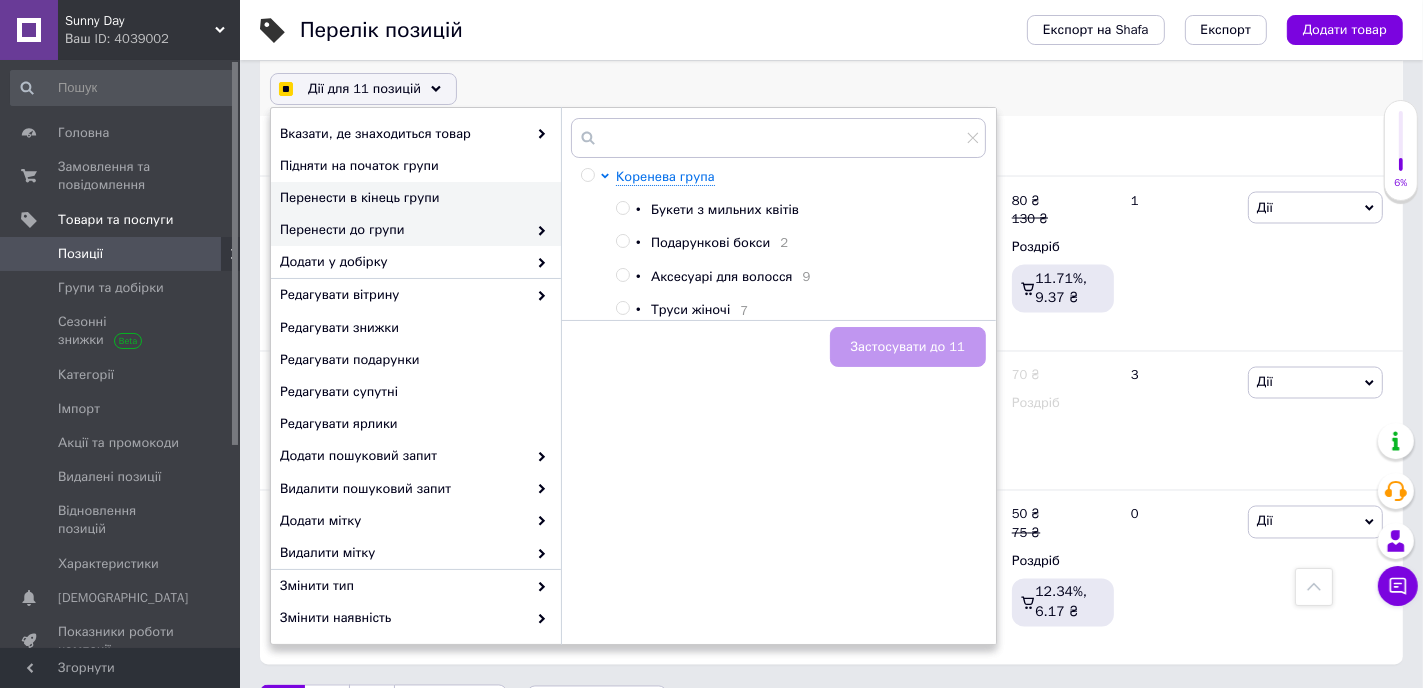 checkbox on "true" 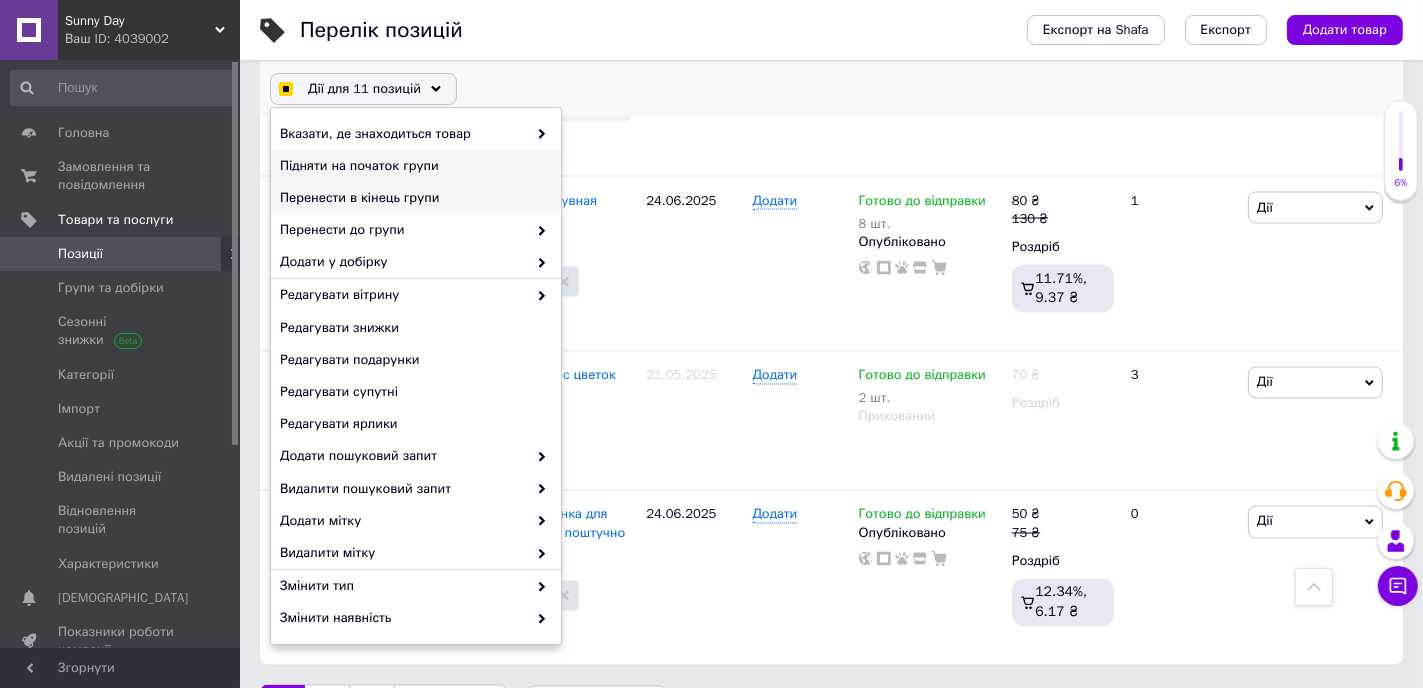 checkbox on "true" 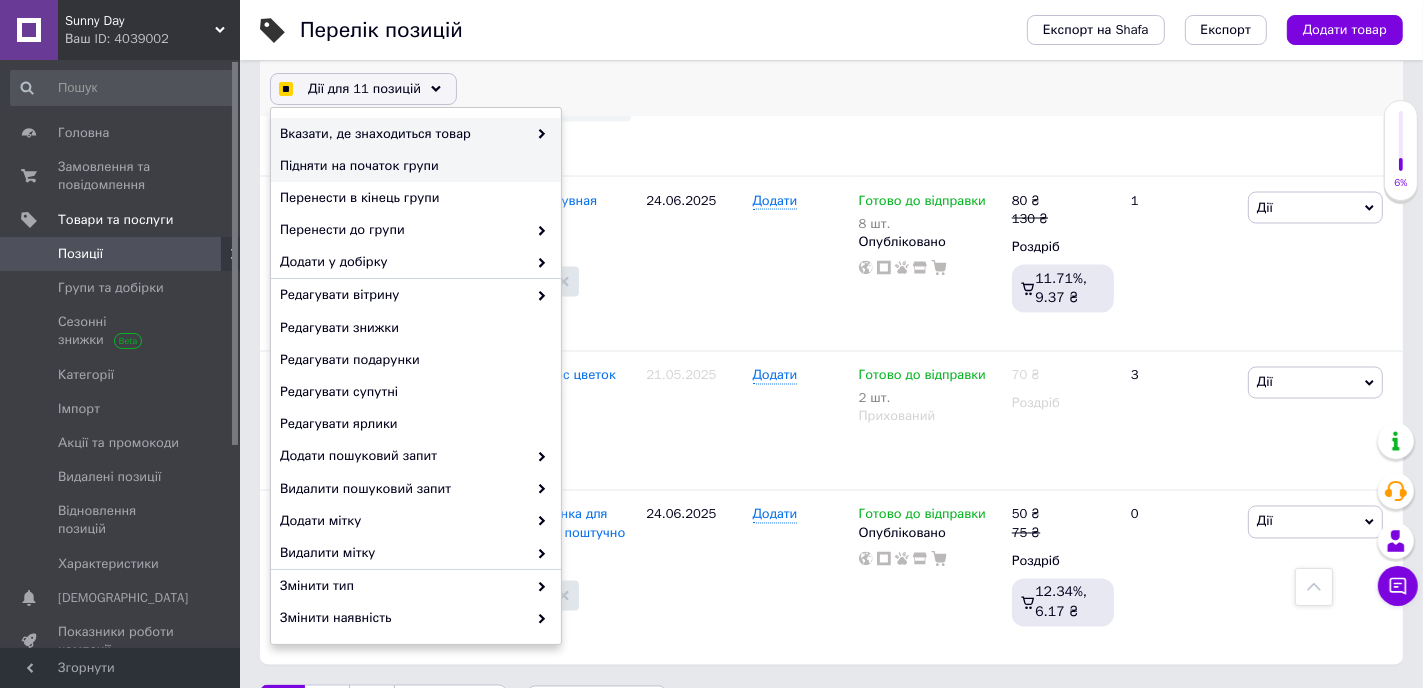 checkbox on "true" 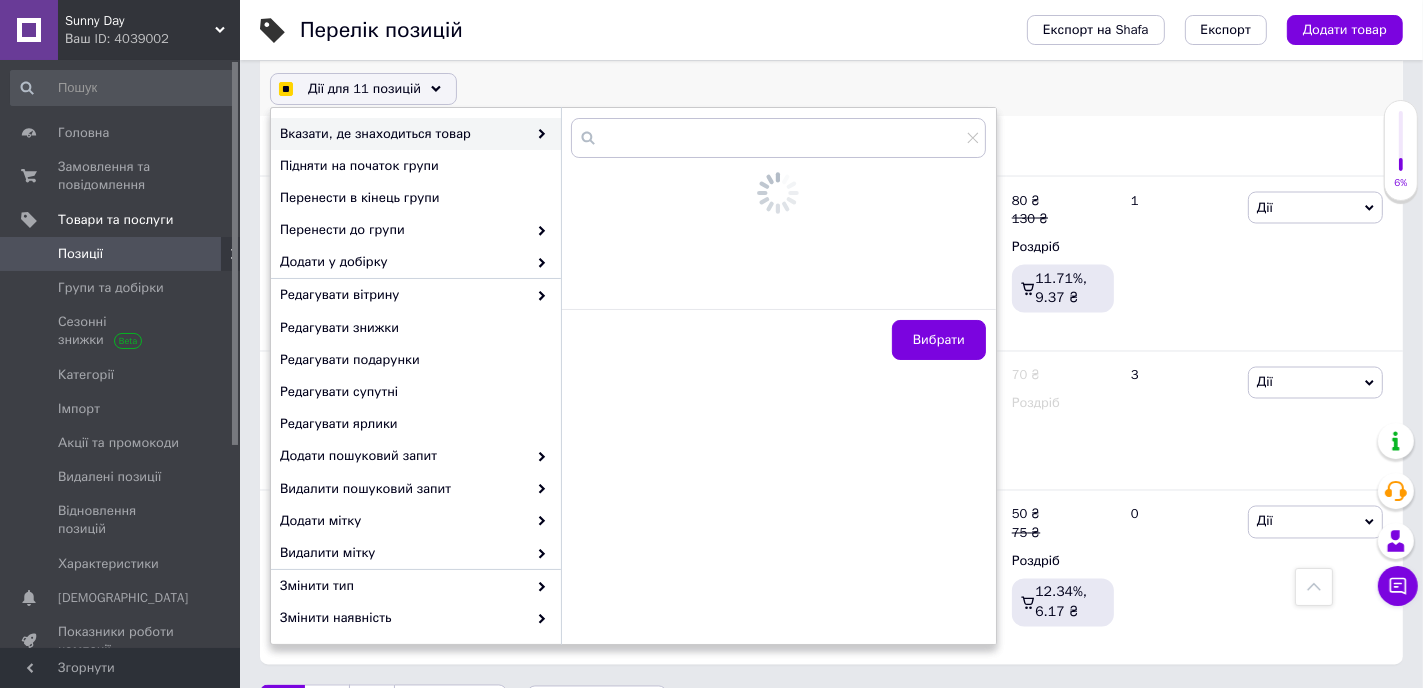 checkbox on "true" 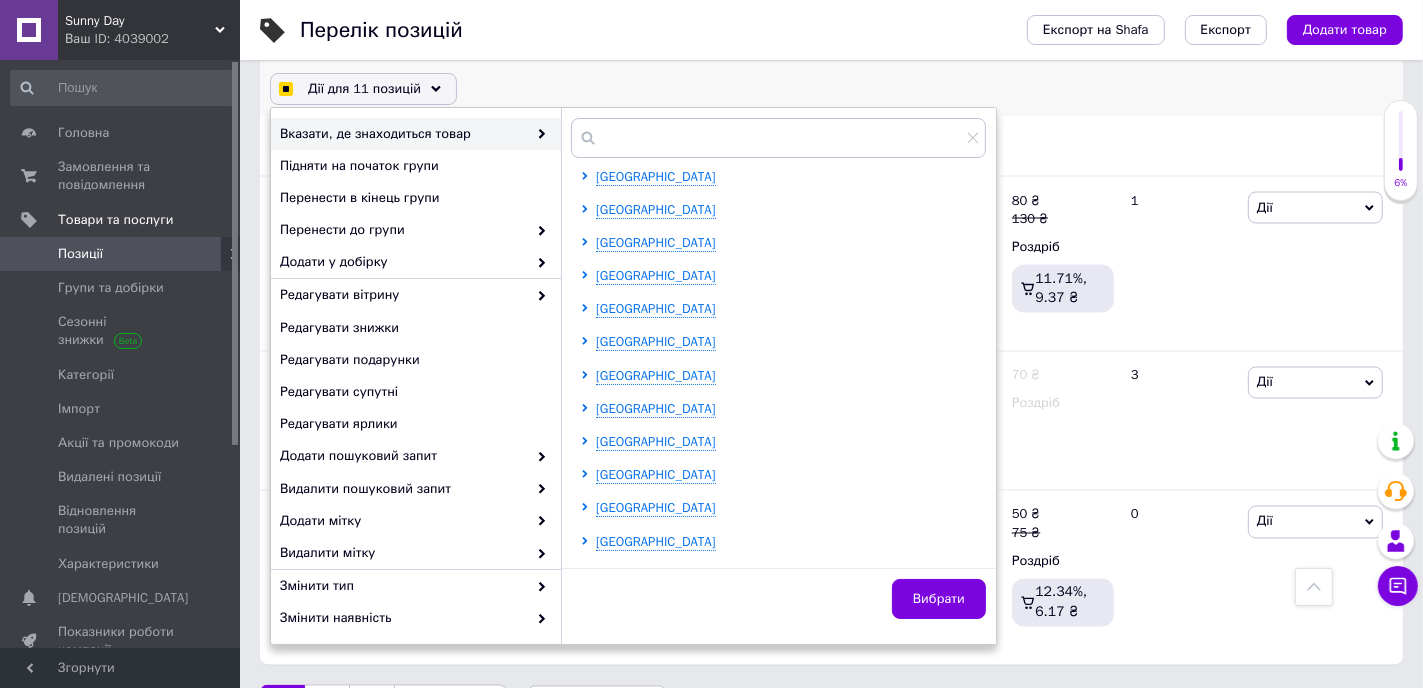 checkbox on "true" 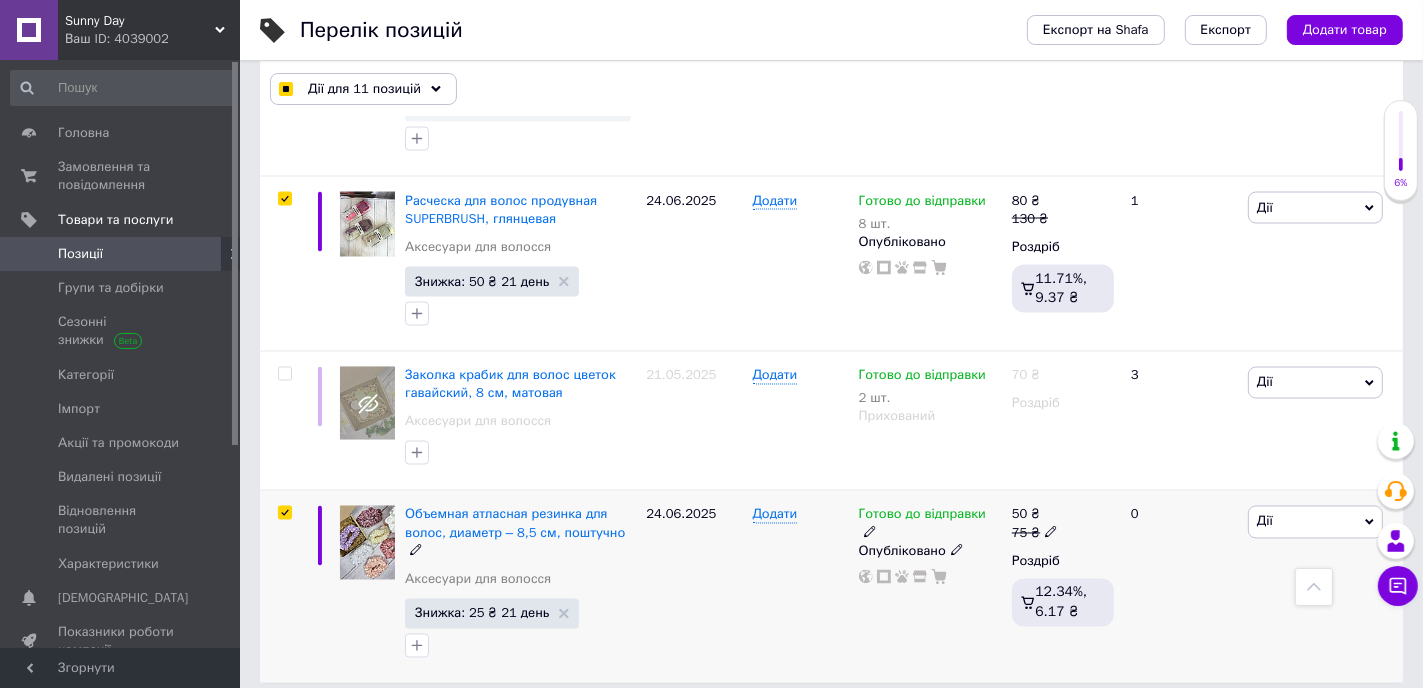click at bounding box center [285, 513] 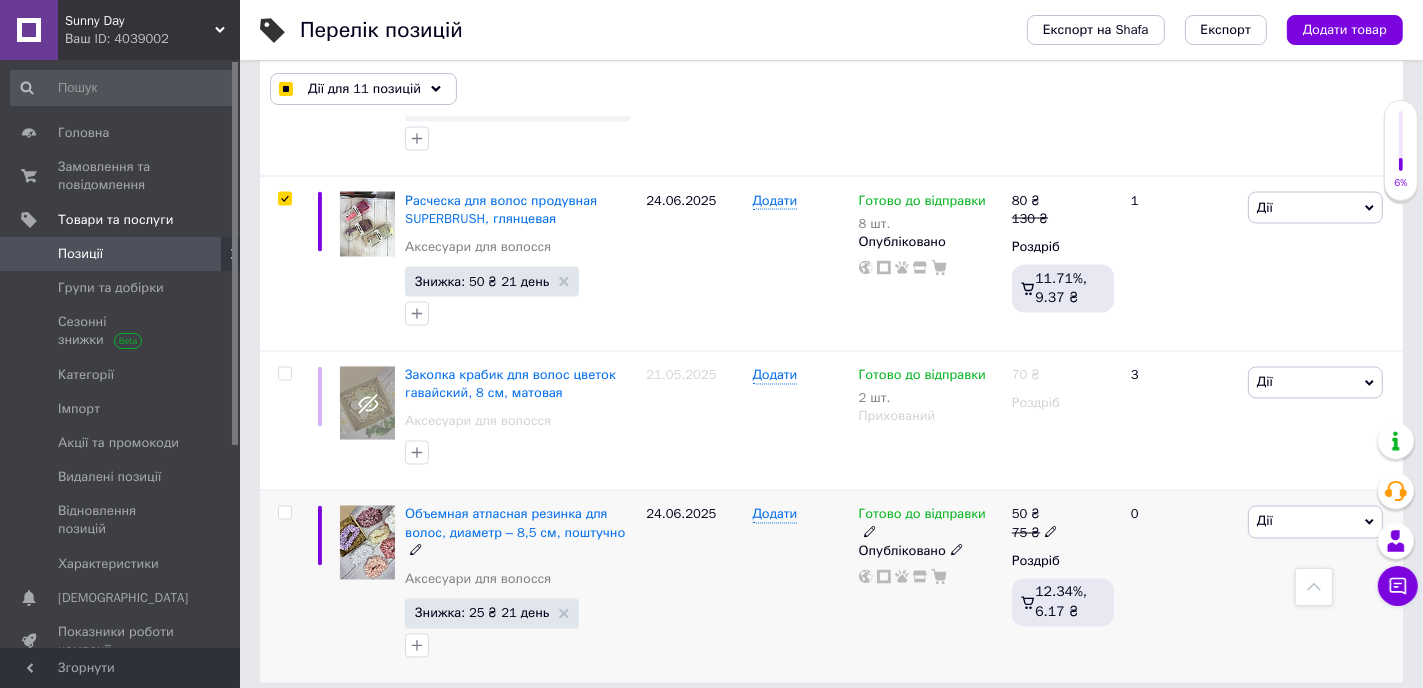 checkbox on "false" 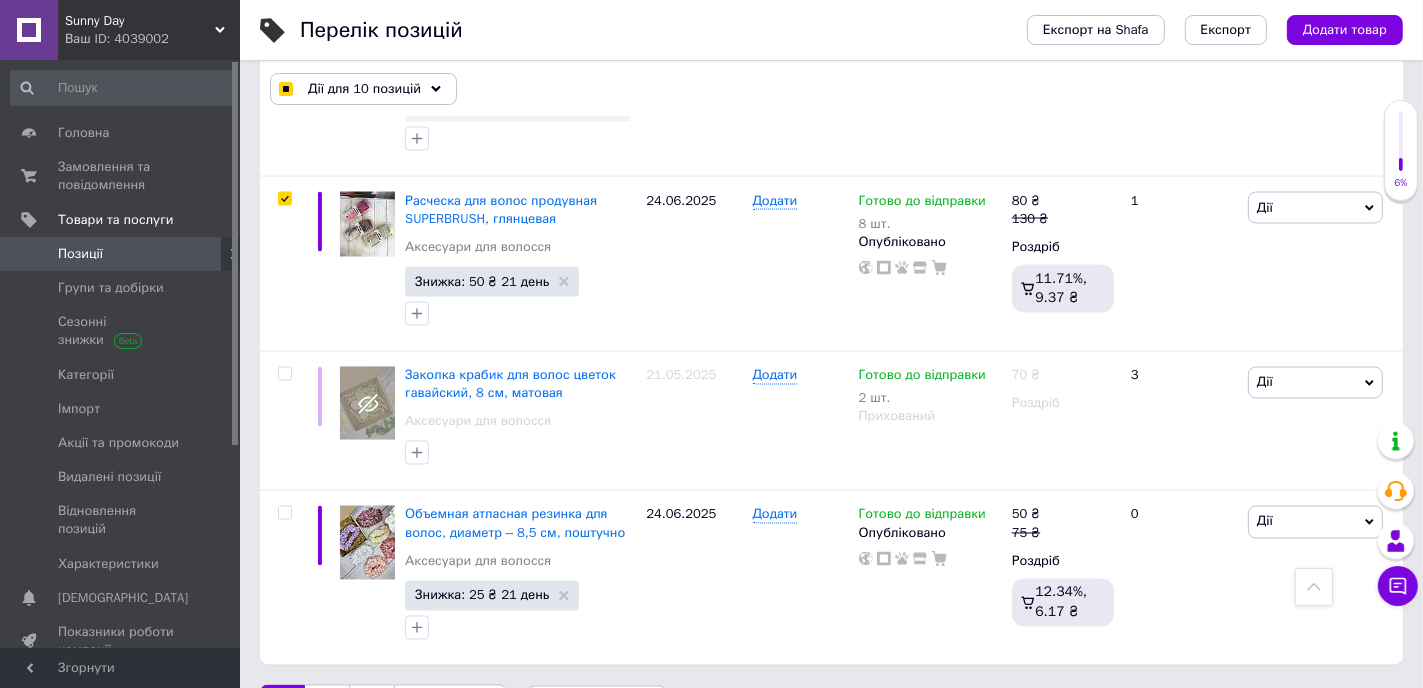 scroll, scrollTop: 2857, scrollLeft: 0, axis: vertical 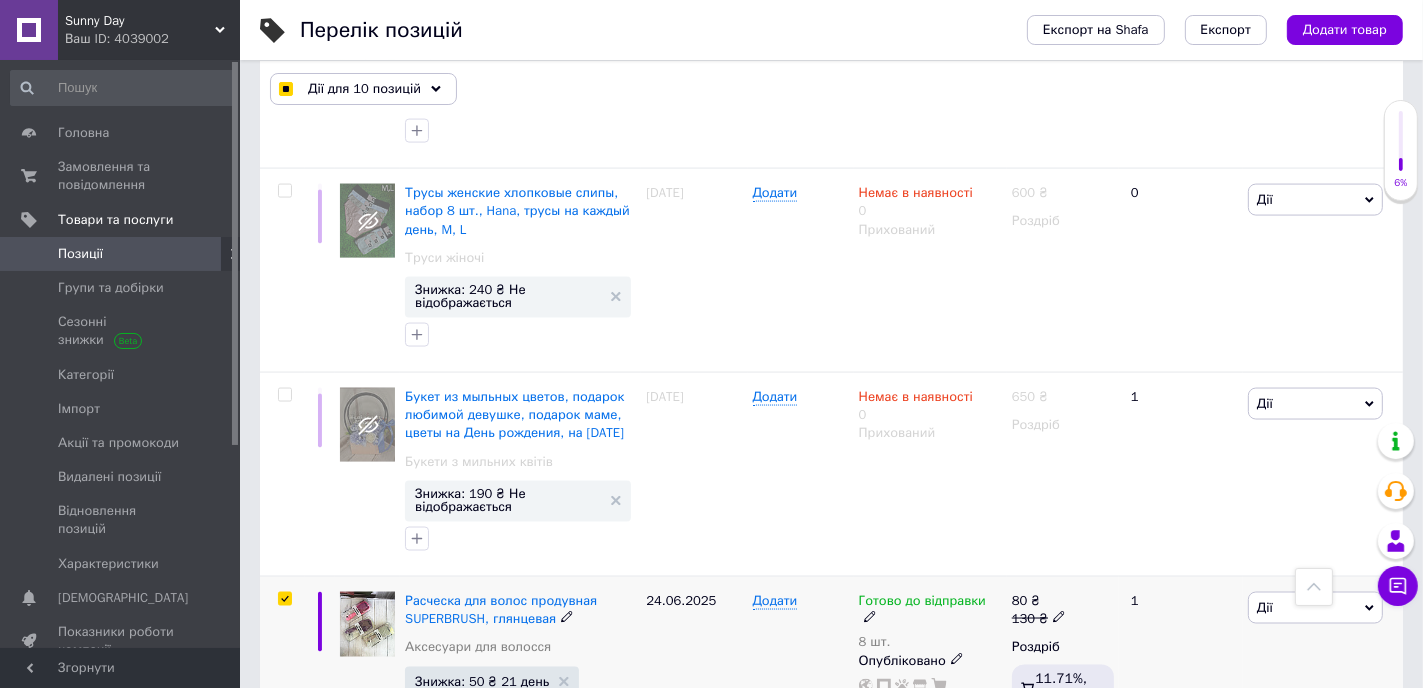 click at bounding box center [284, 599] 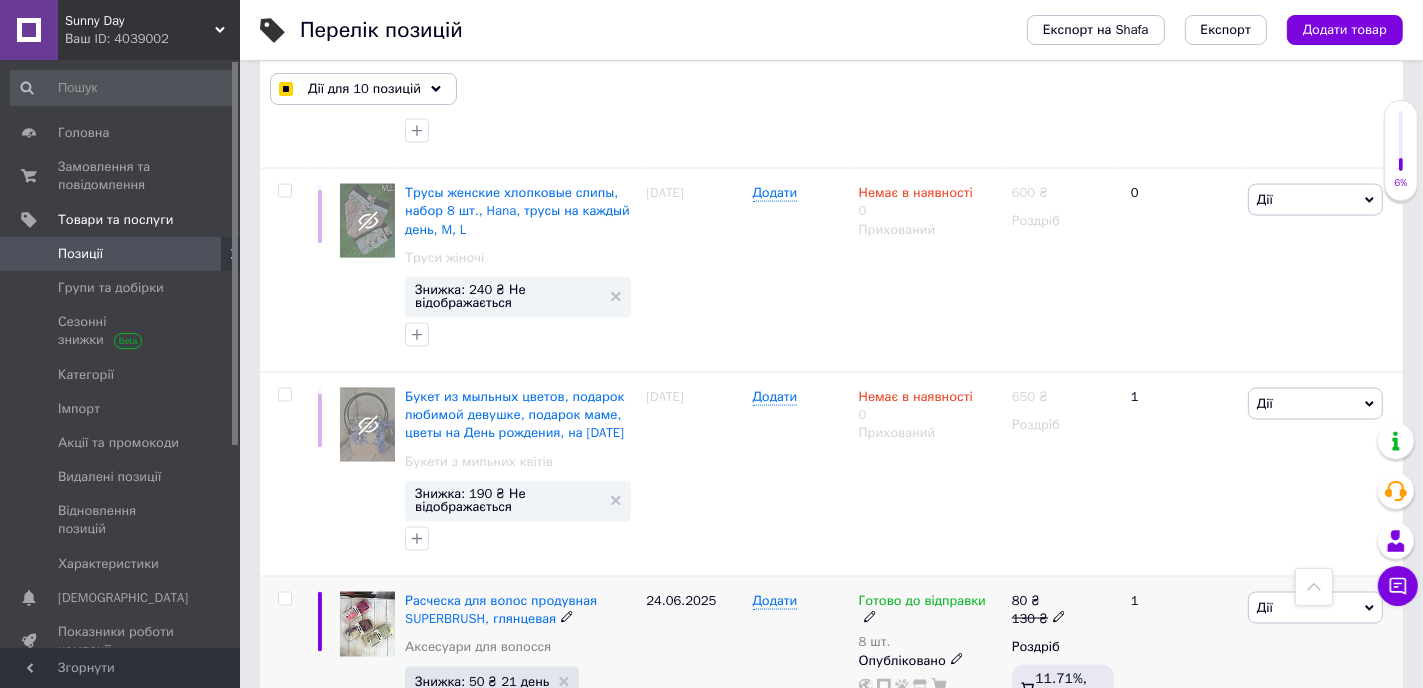 checkbox on "false" 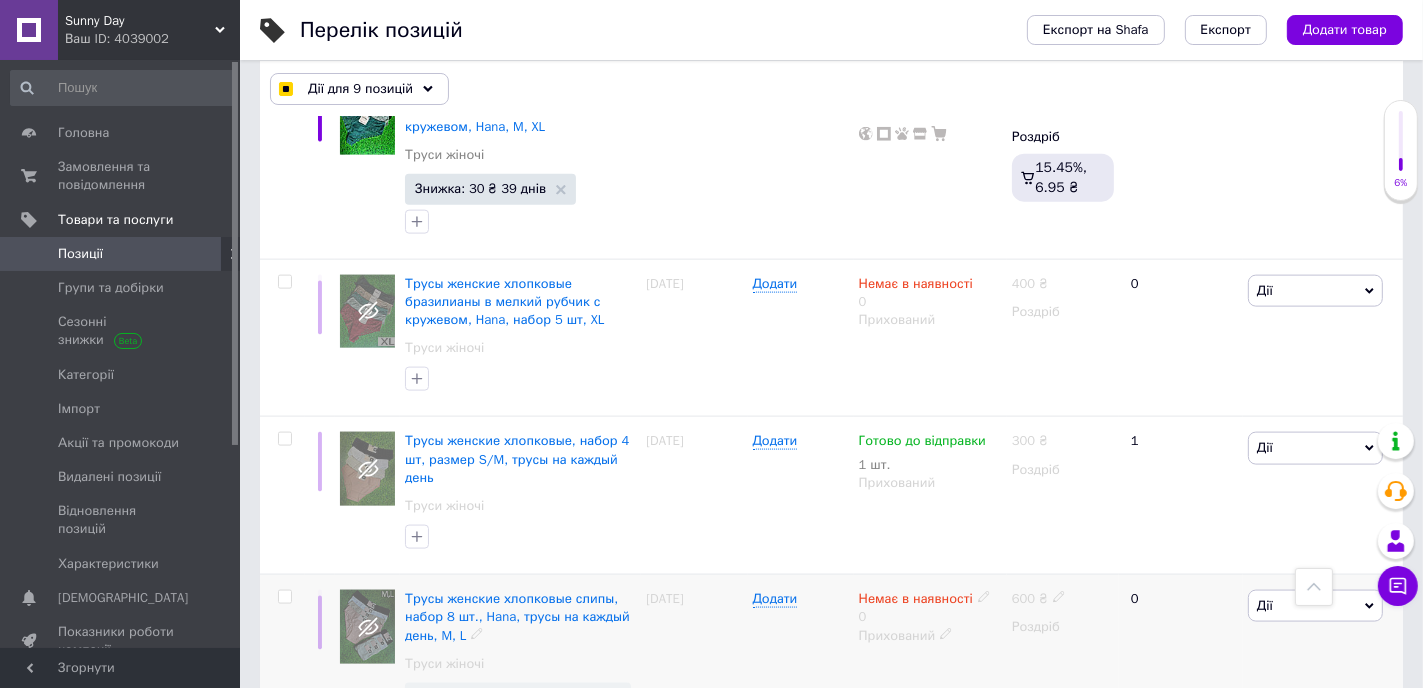 scroll, scrollTop: 1957, scrollLeft: 0, axis: vertical 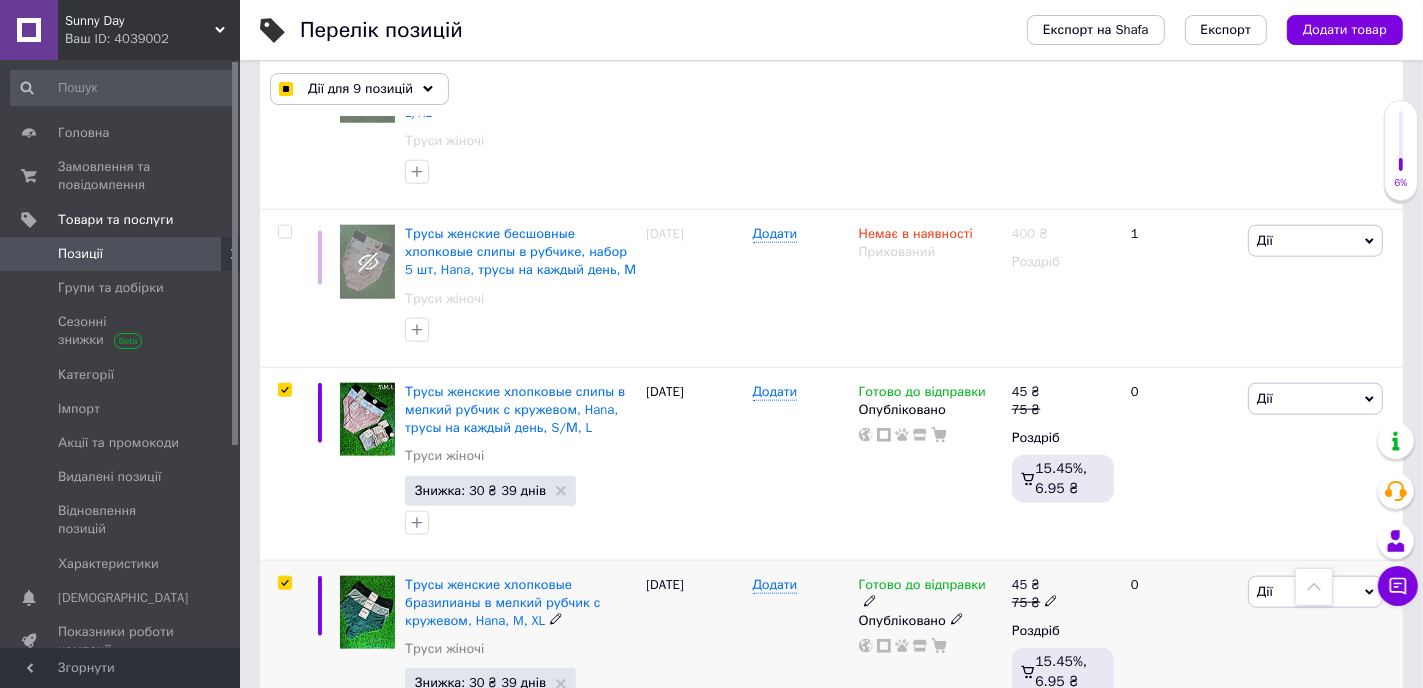 click at bounding box center [284, 583] 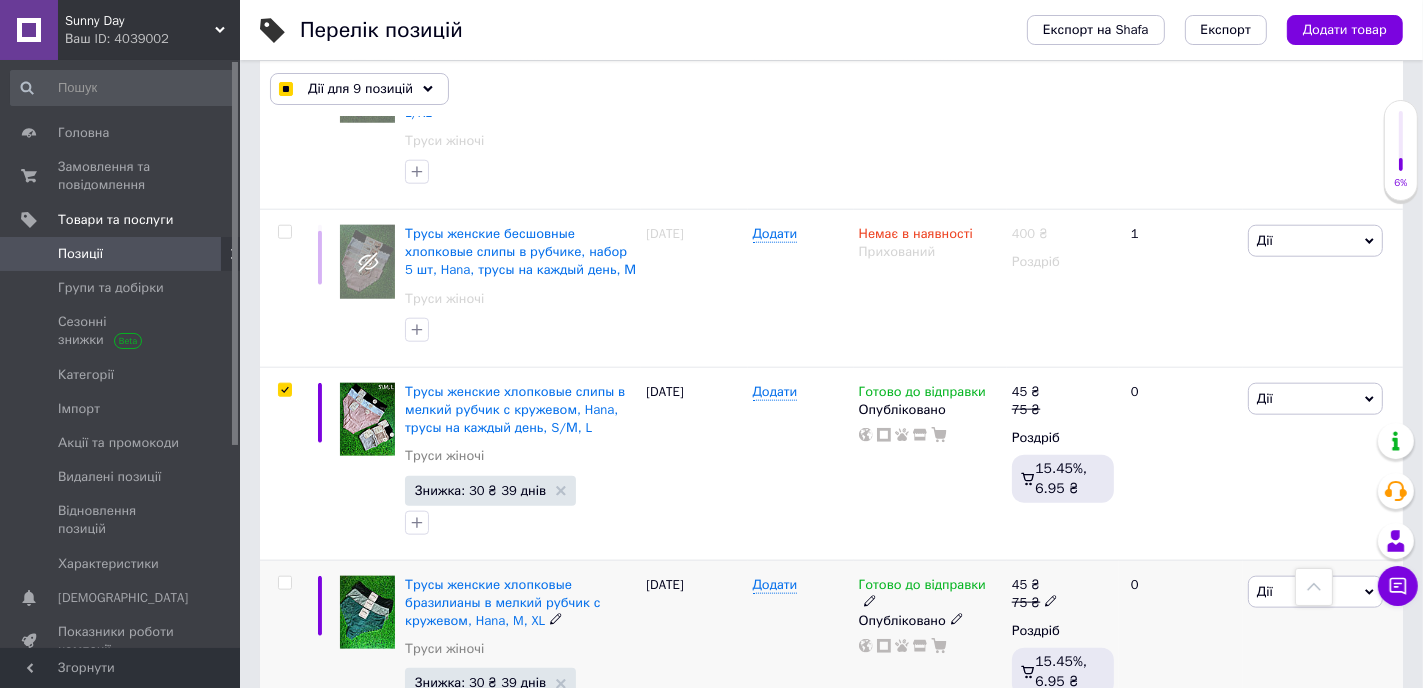 checkbox on "false" 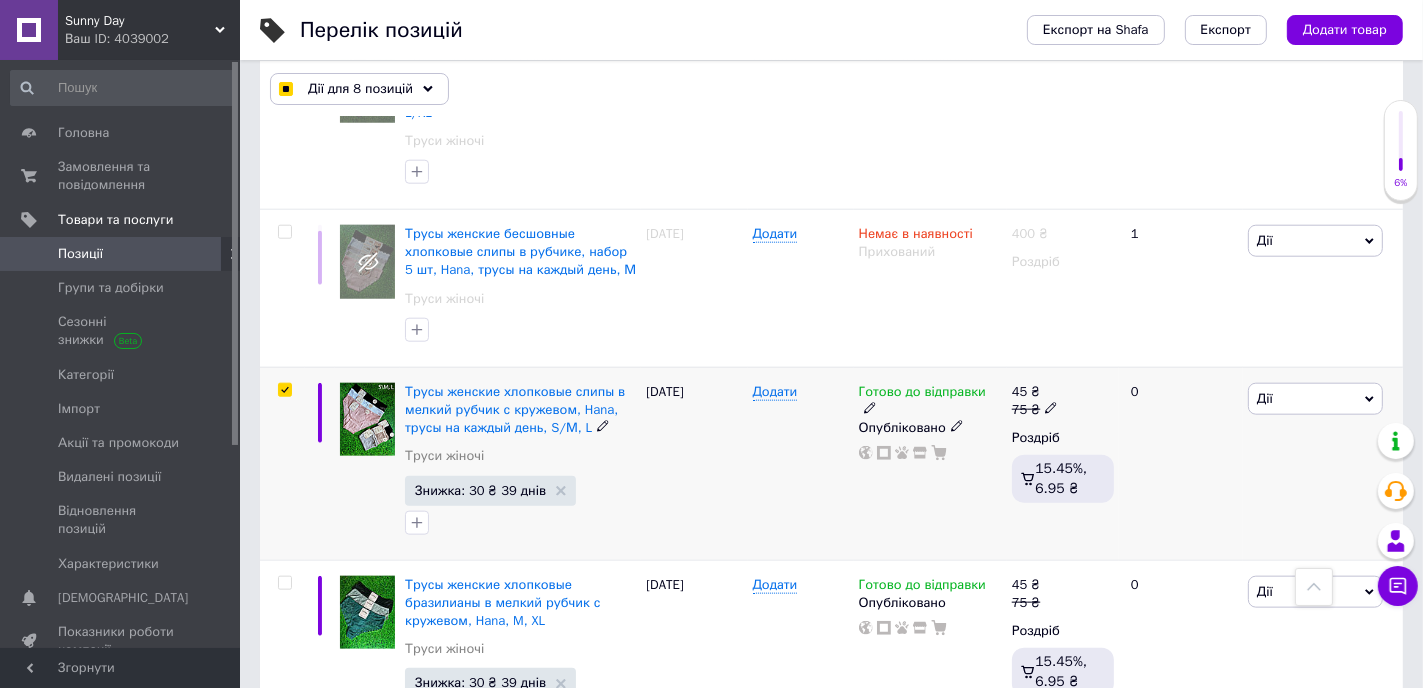 click at bounding box center [284, 390] 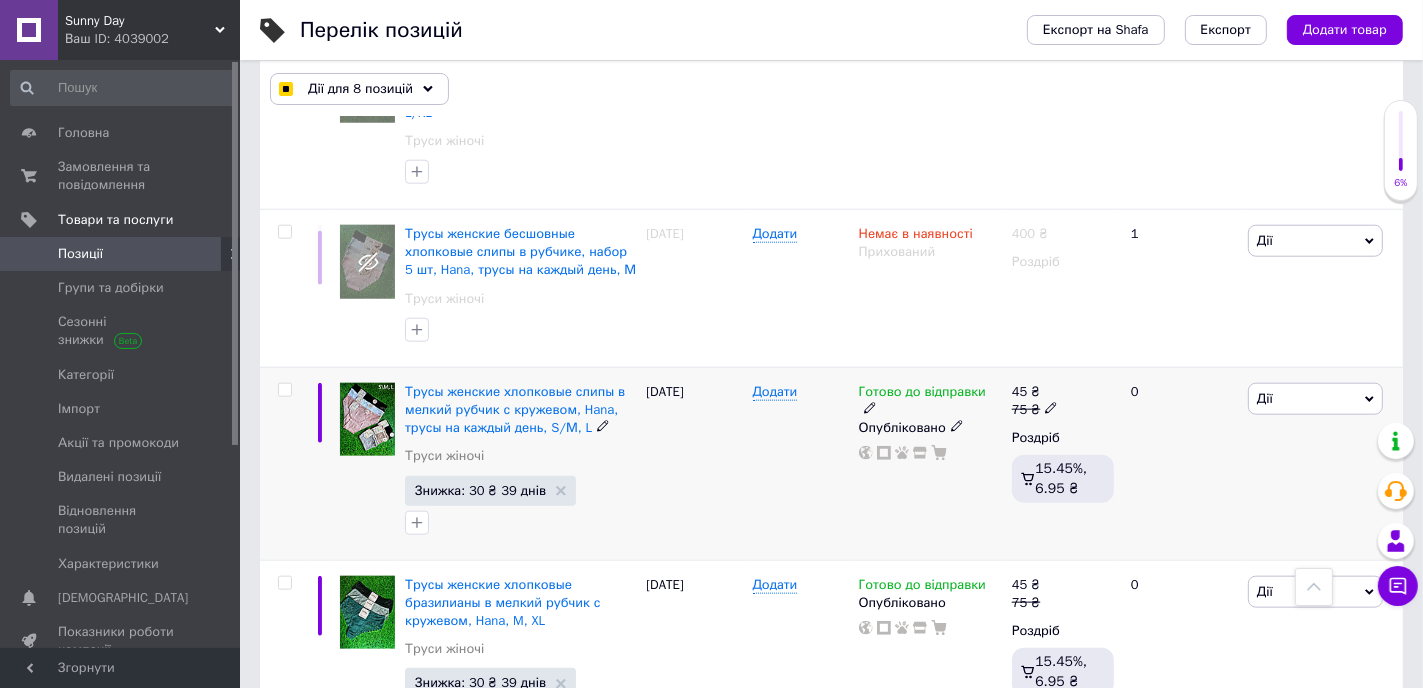 checkbox on "false" 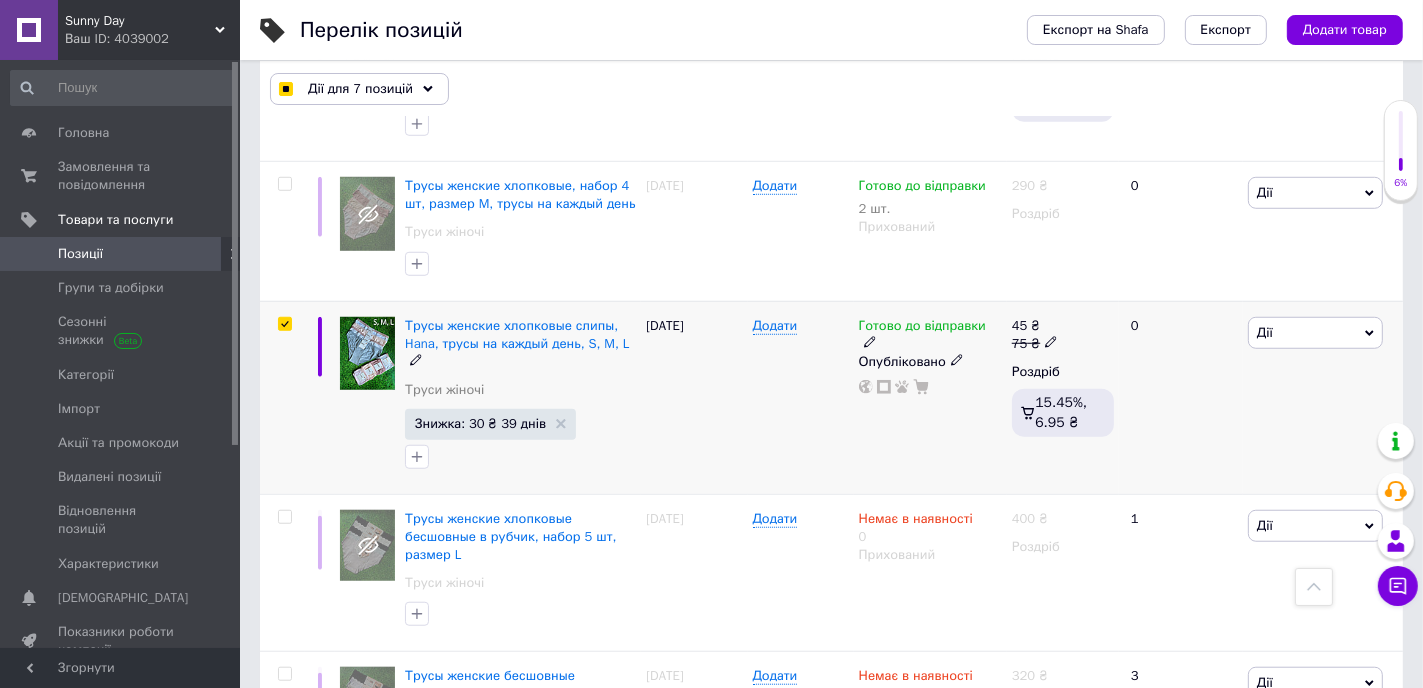 click at bounding box center (284, 324) 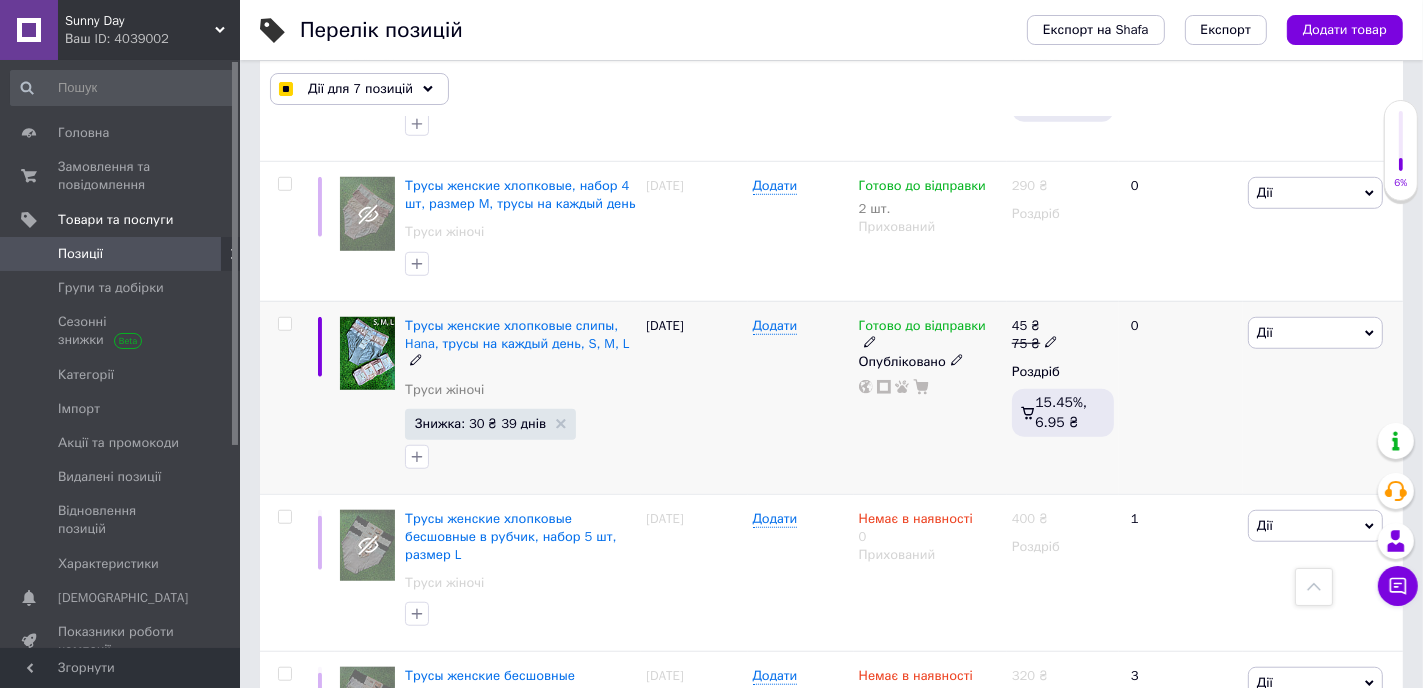 checkbox on "false" 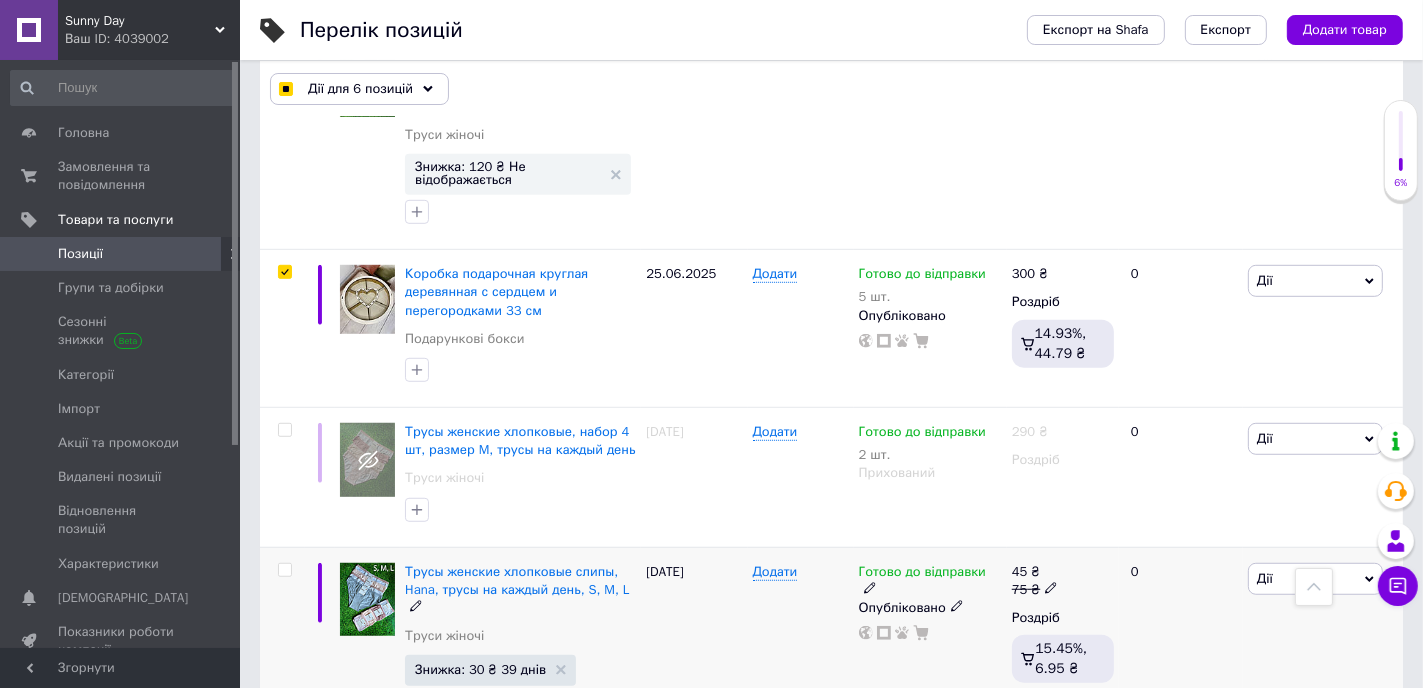 scroll, scrollTop: 857, scrollLeft: 0, axis: vertical 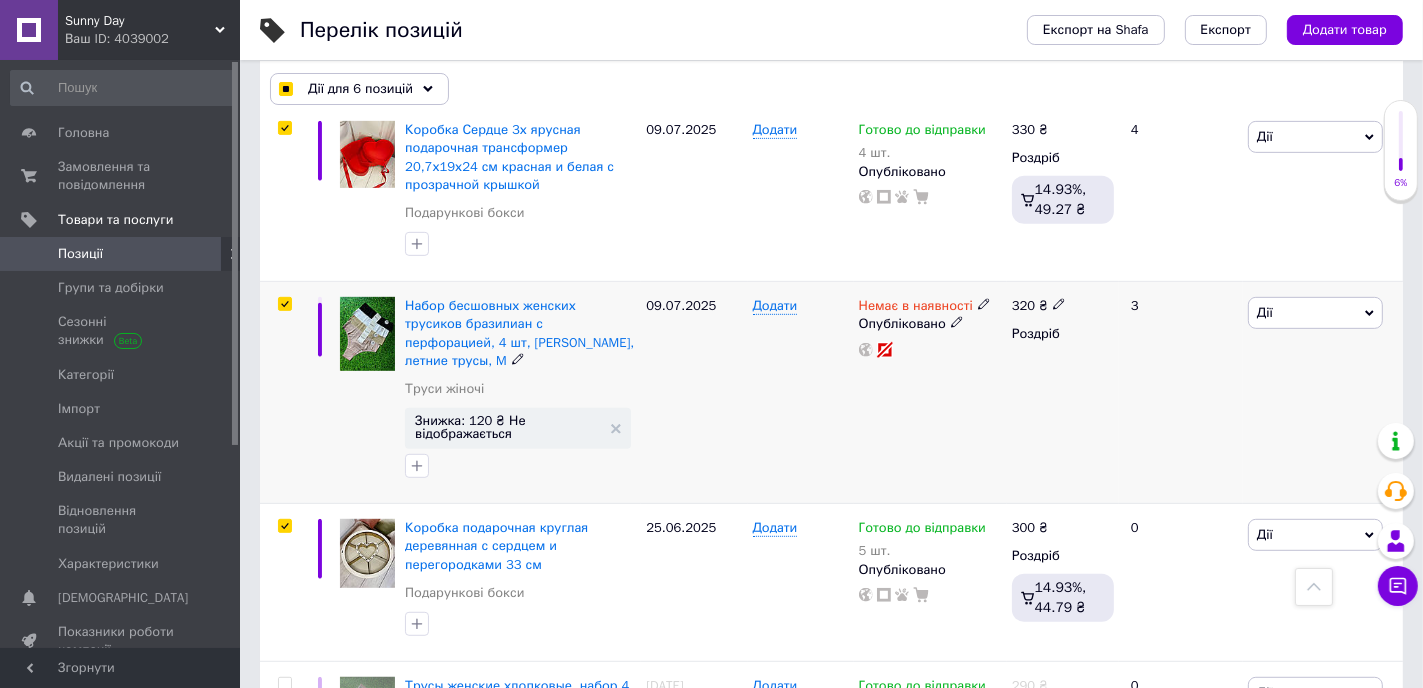 click at bounding box center [284, 304] 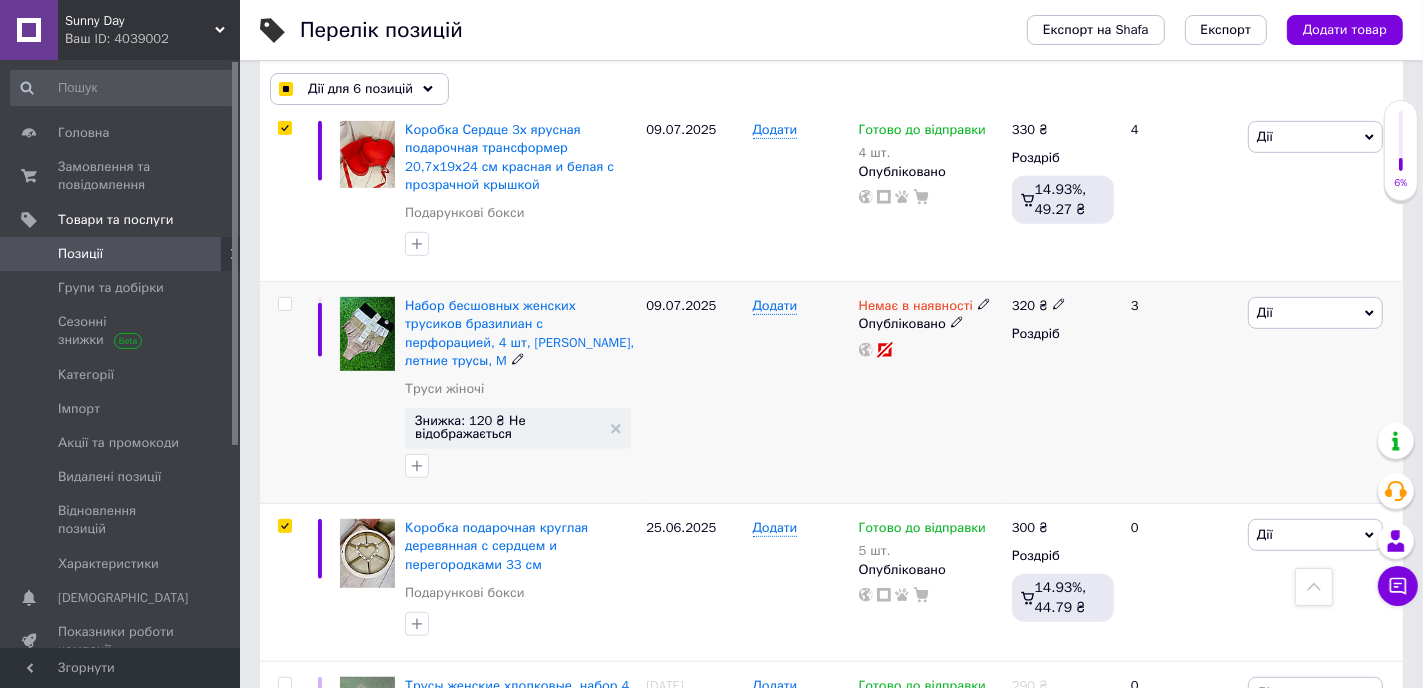 checkbox on "false" 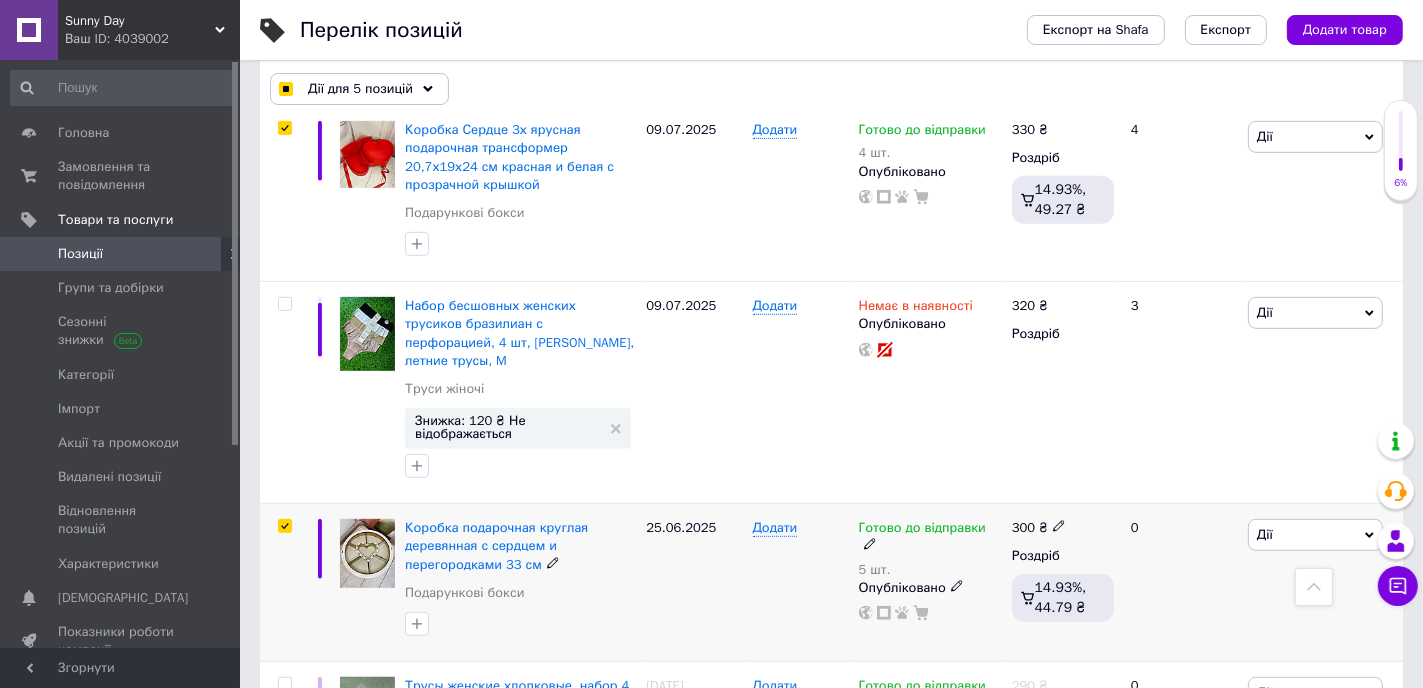 click at bounding box center [284, 526] 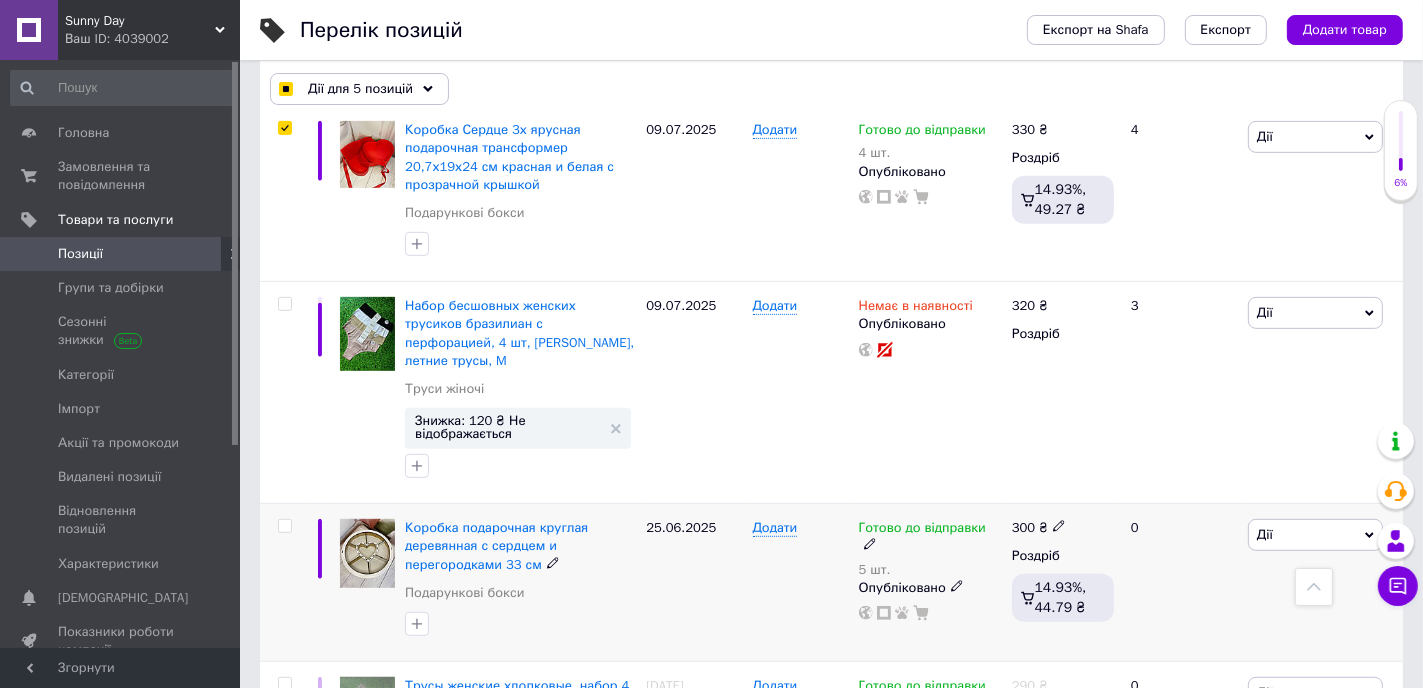 checkbox on "false" 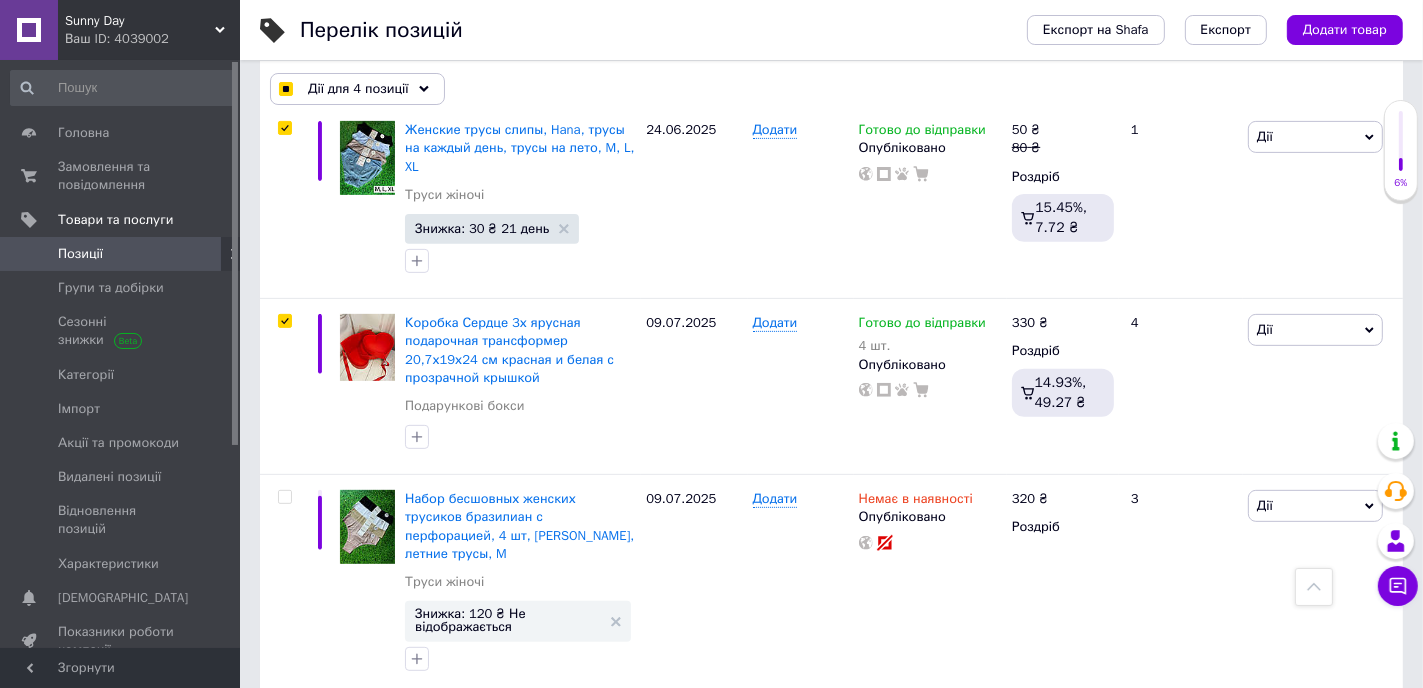 scroll, scrollTop: 457, scrollLeft: 0, axis: vertical 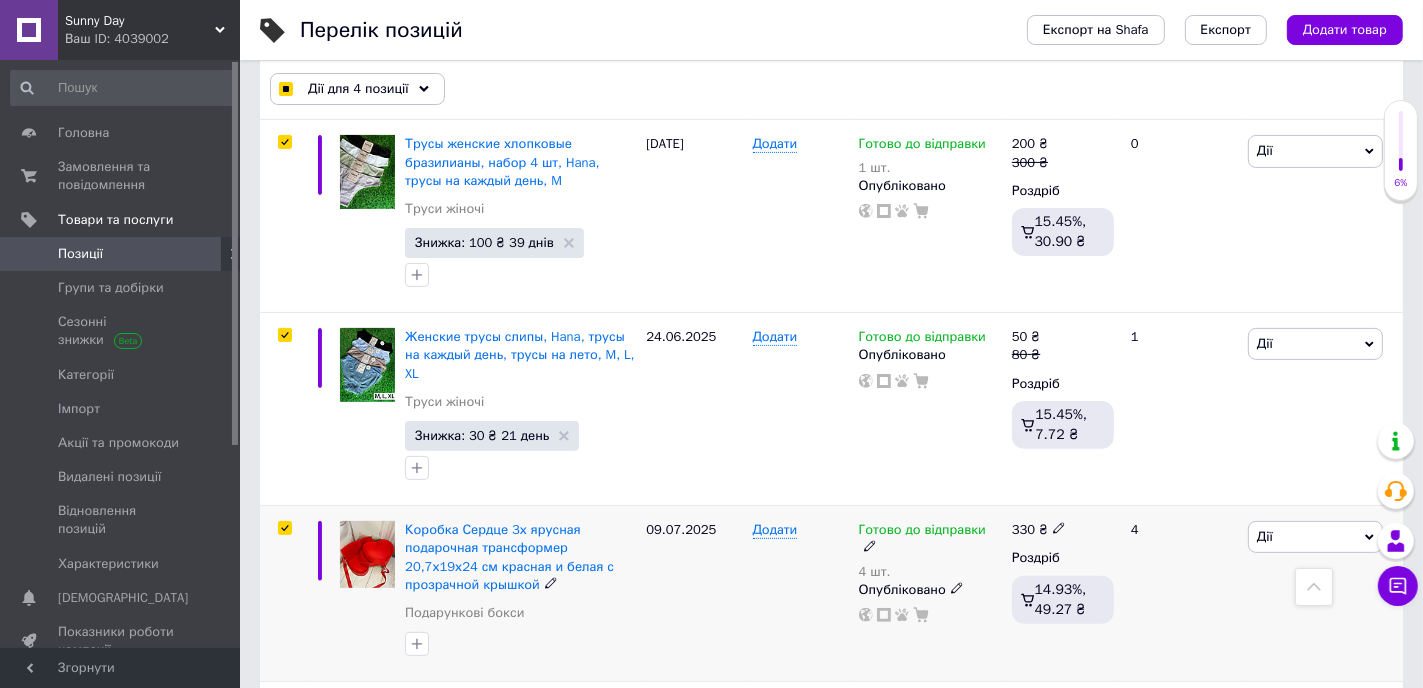click at bounding box center [284, 528] 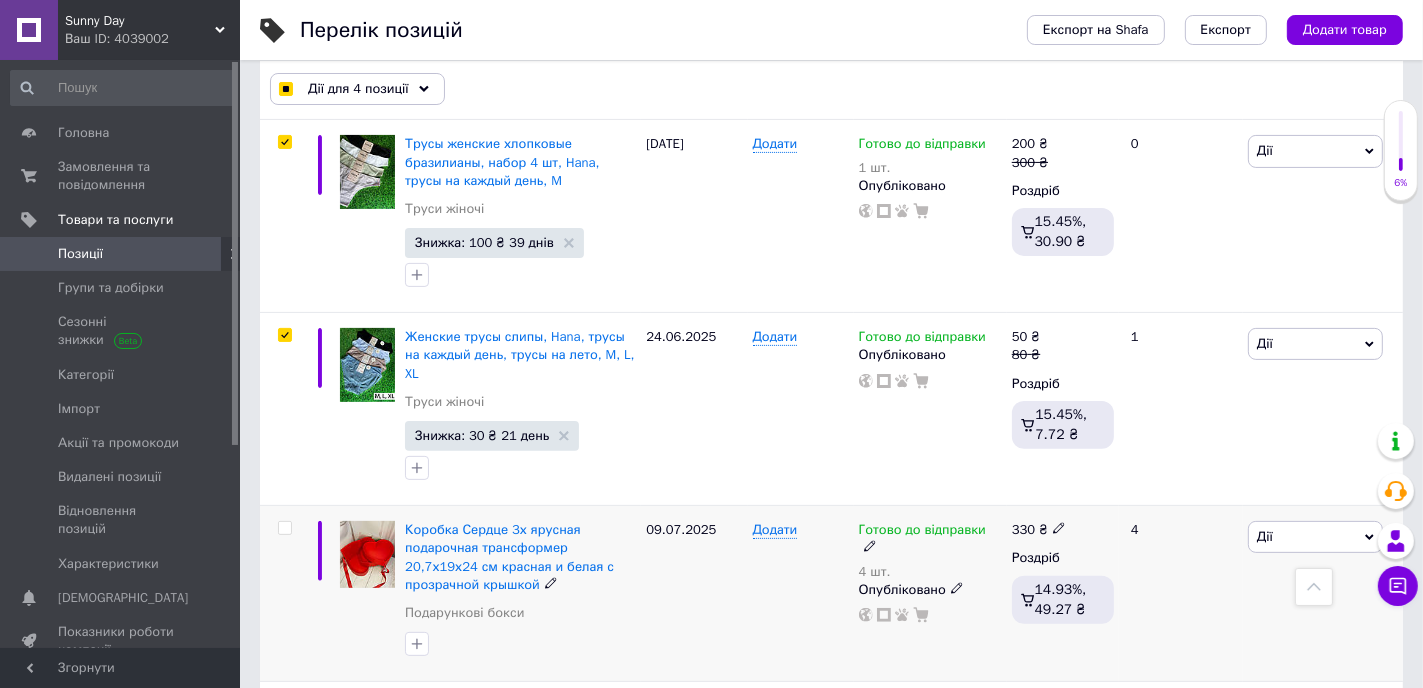 checkbox on "false" 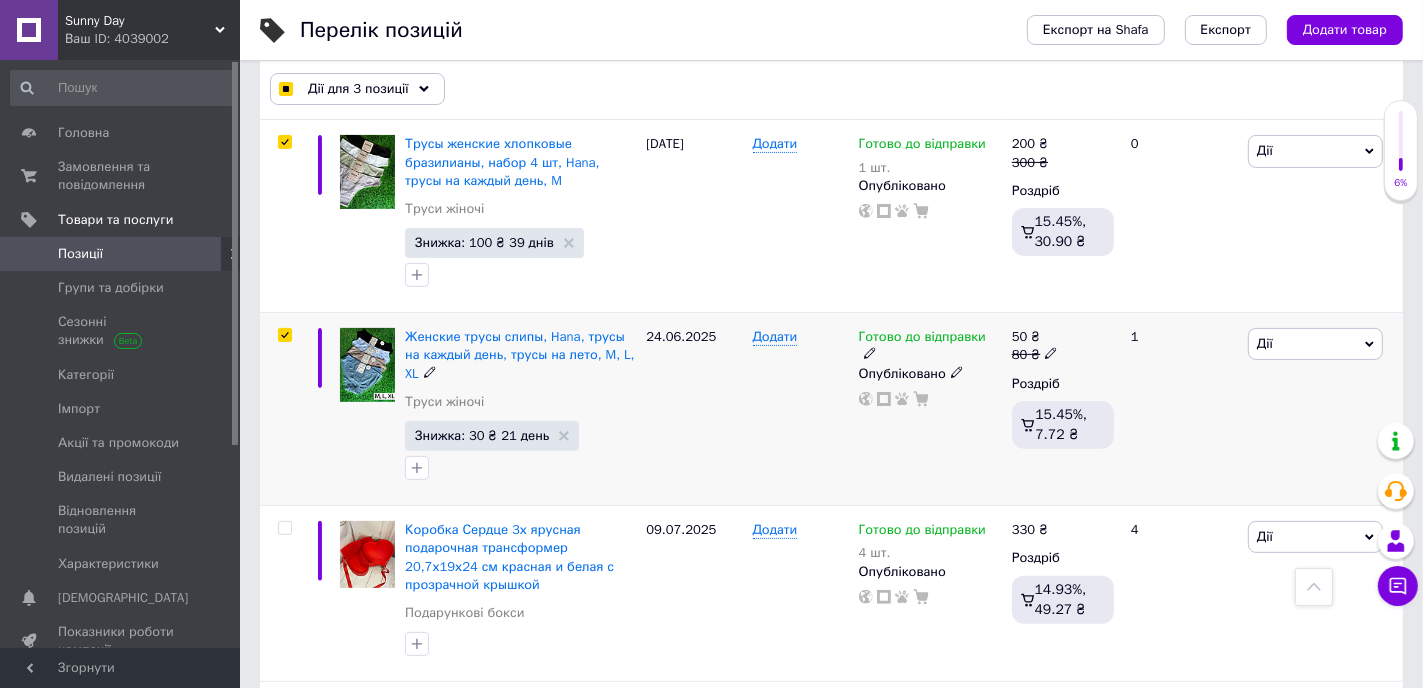 click at bounding box center [284, 335] 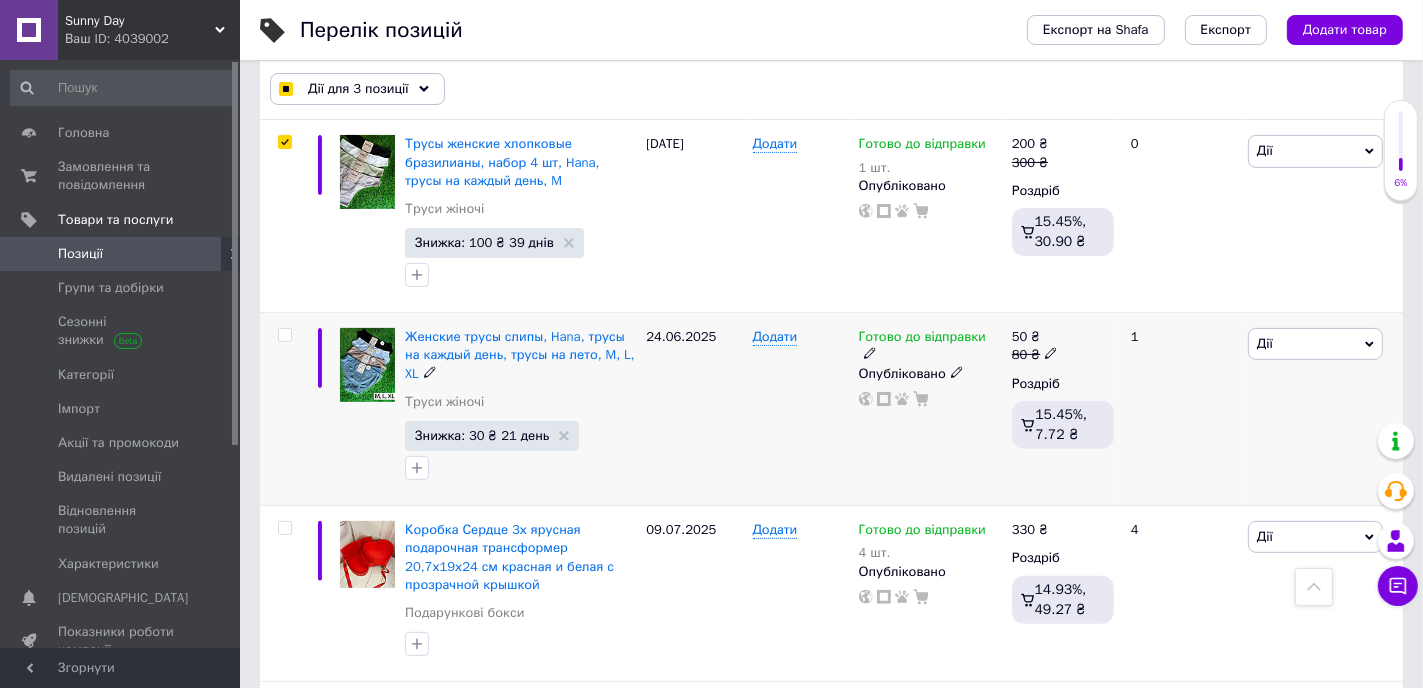 checkbox on "false" 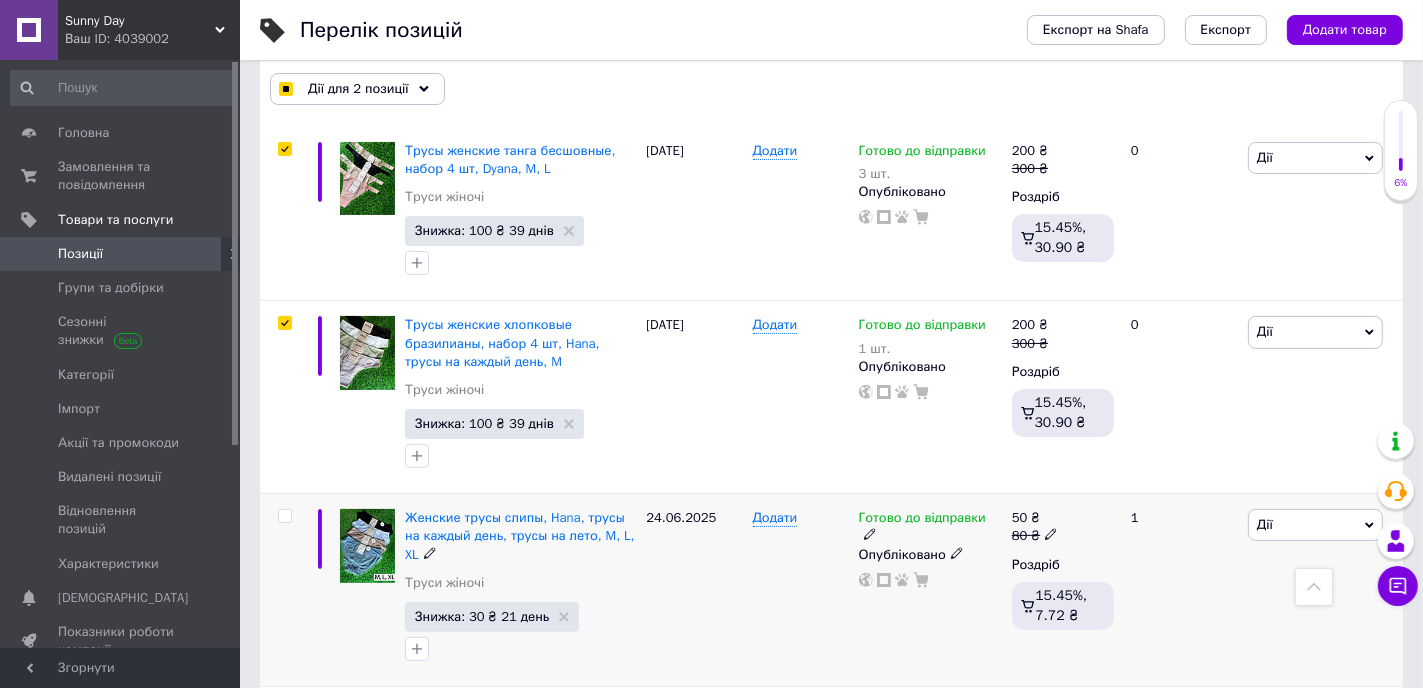 scroll, scrollTop: 157, scrollLeft: 0, axis: vertical 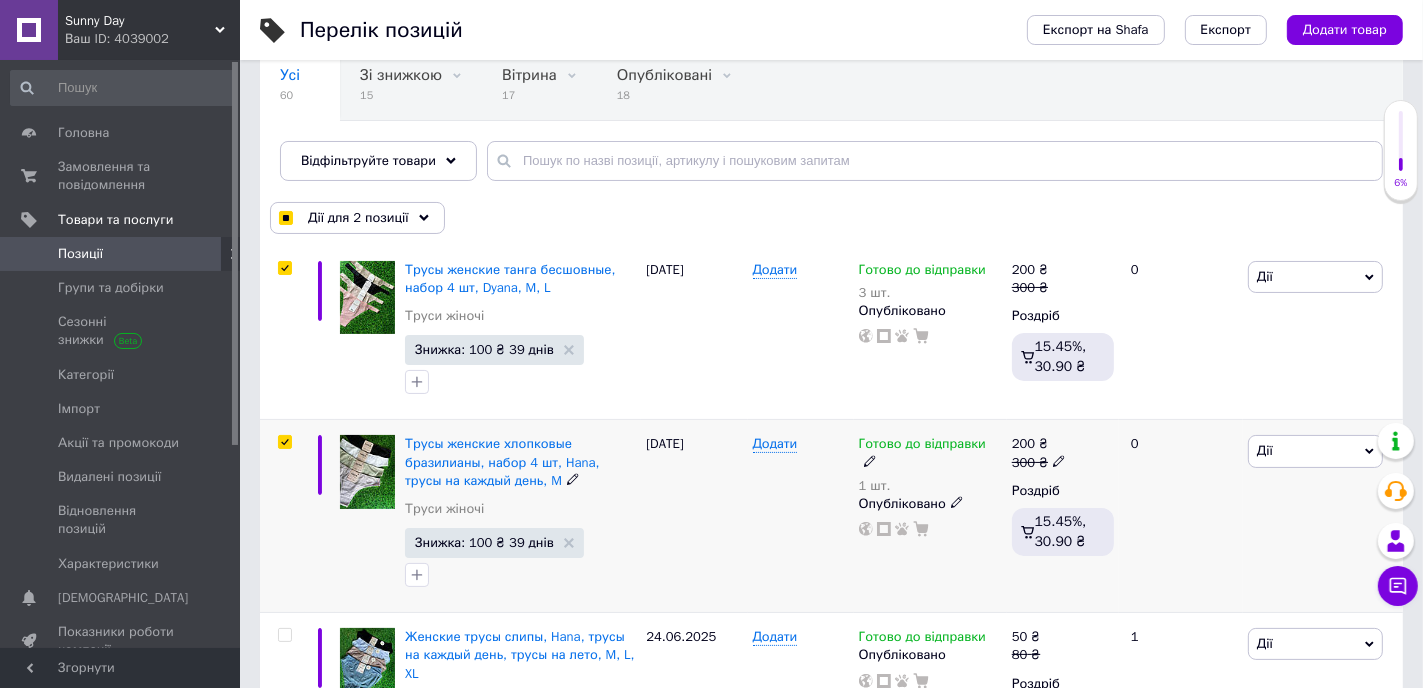 click at bounding box center [284, 442] 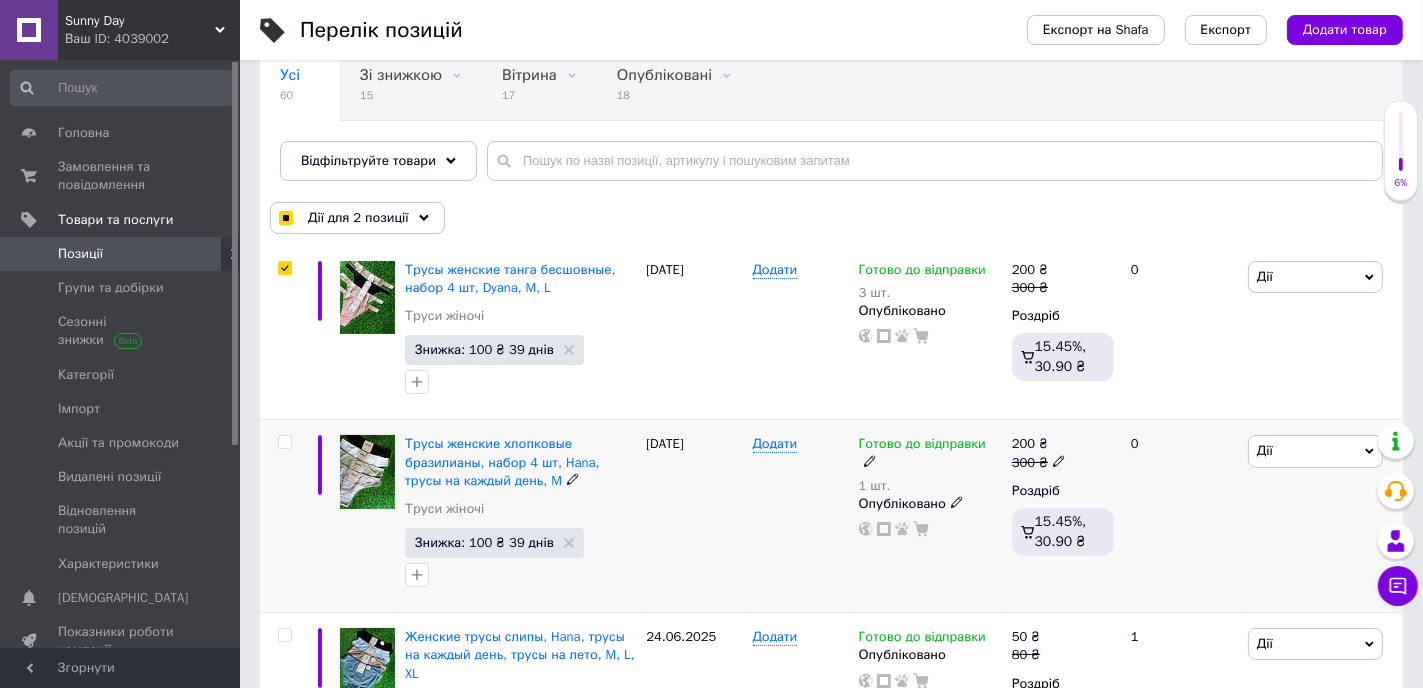 checkbox on "false" 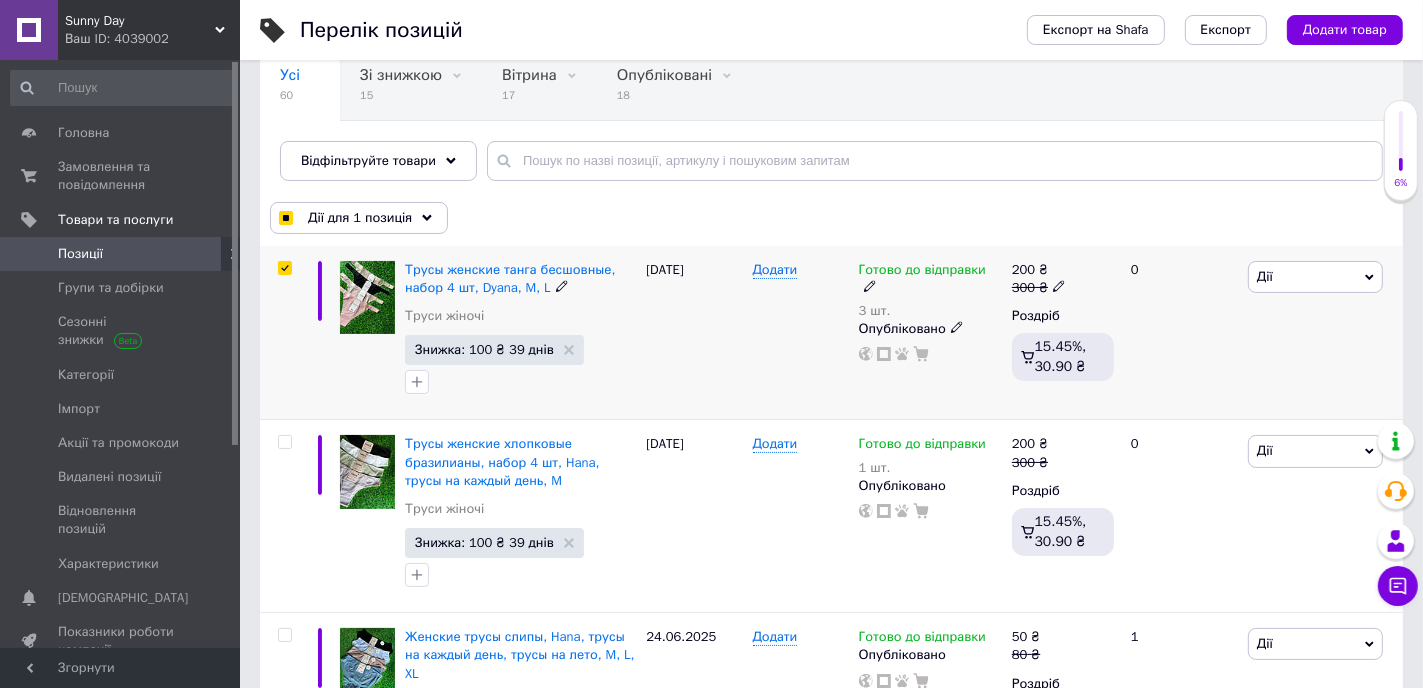 click at bounding box center [284, 268] 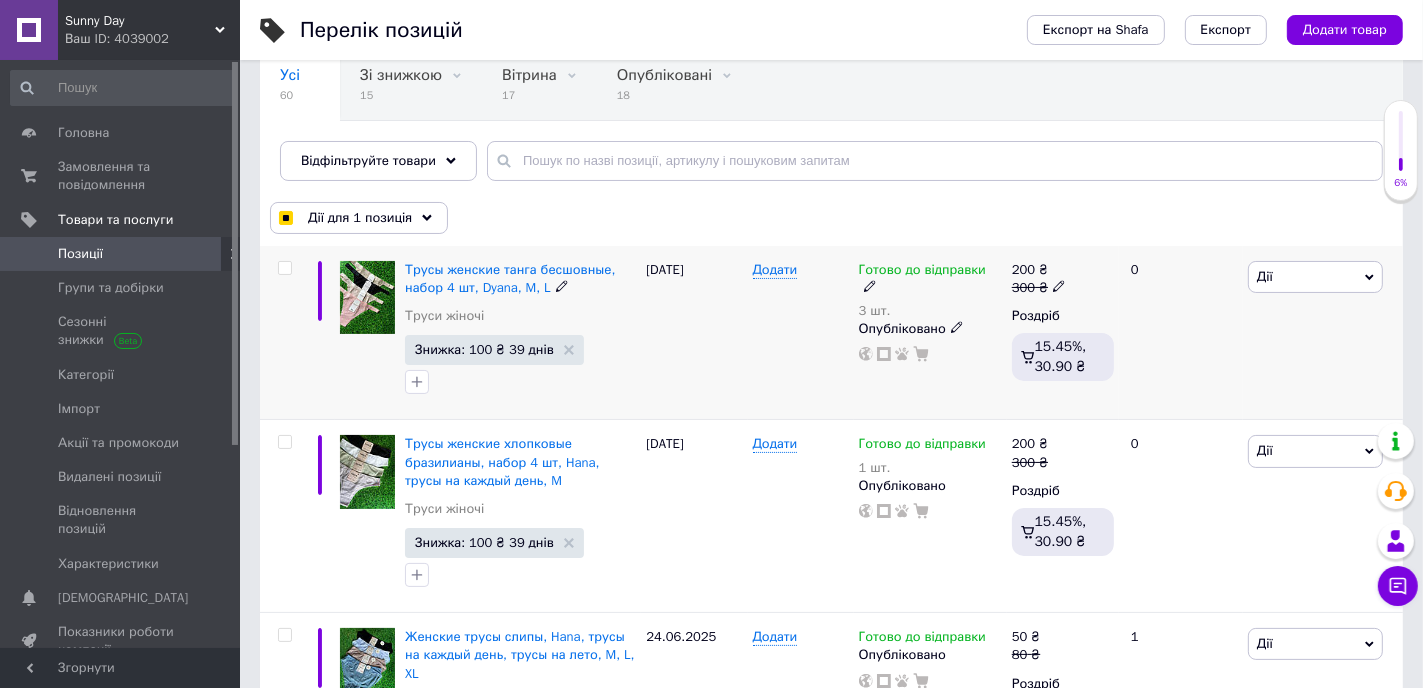 checkbox on "false" 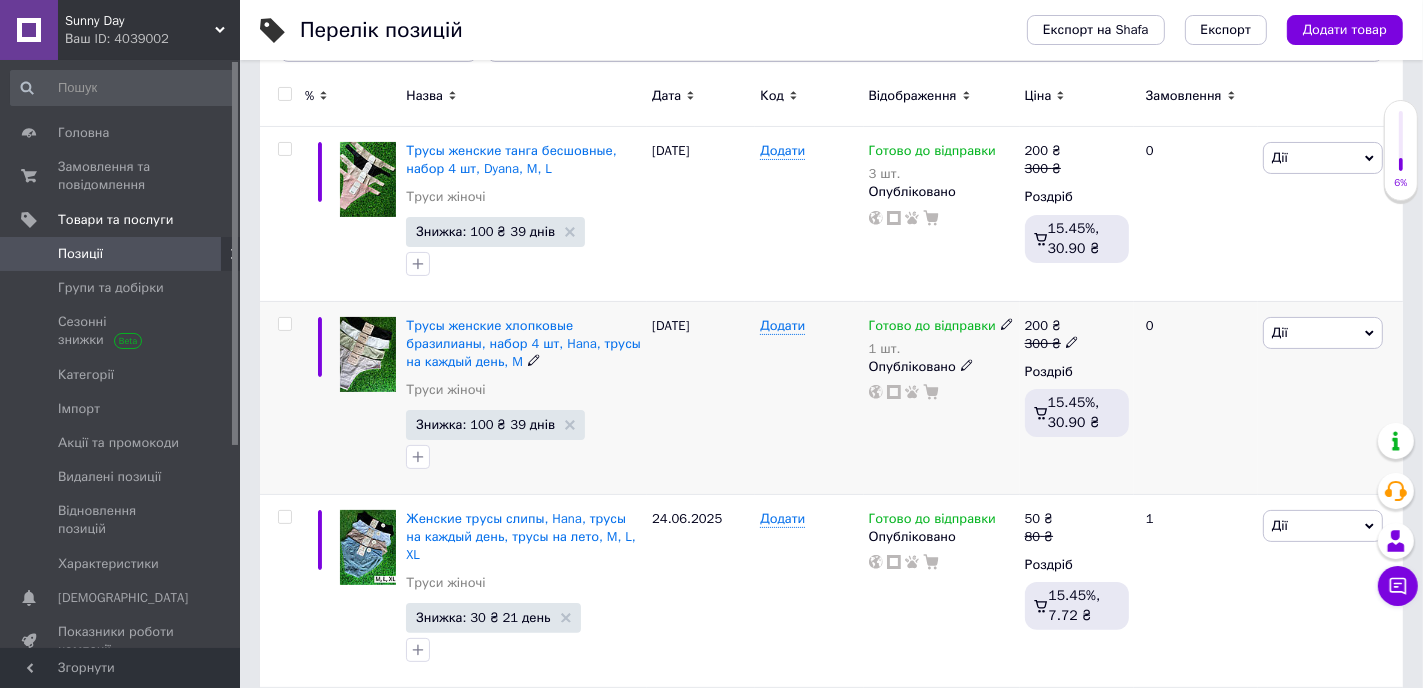 scroll, scrollTop: 357, scrollLeft: 0, axis: vertical 